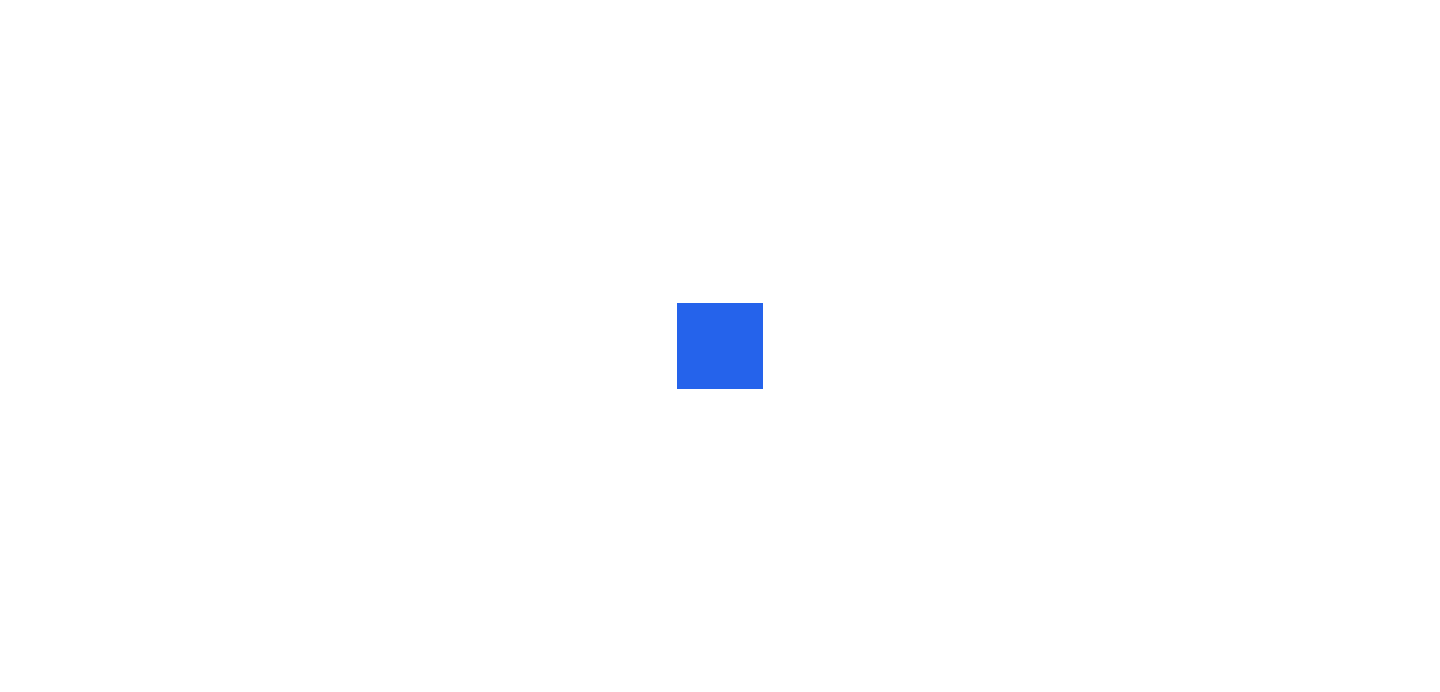 scroll, scrollTop: 0, scrollLeft: 0, axis: both 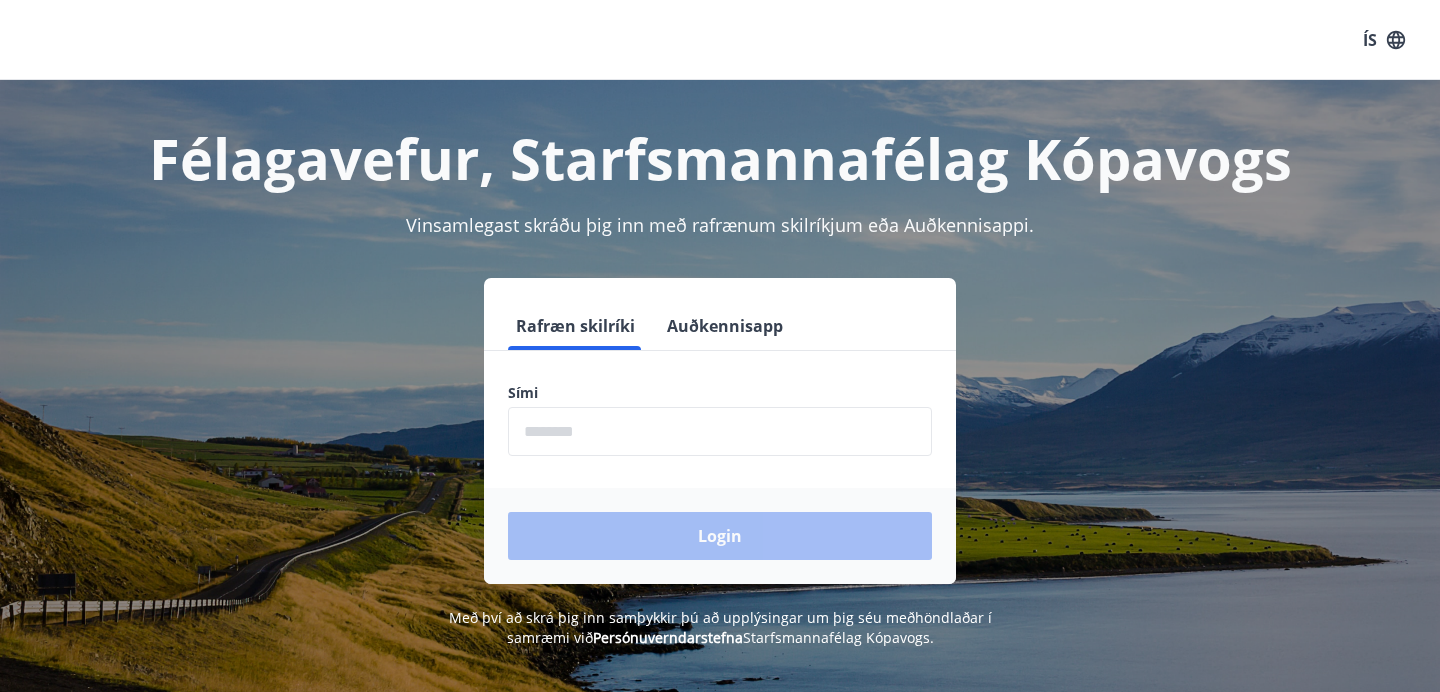 click at bounding box center [720, 431] 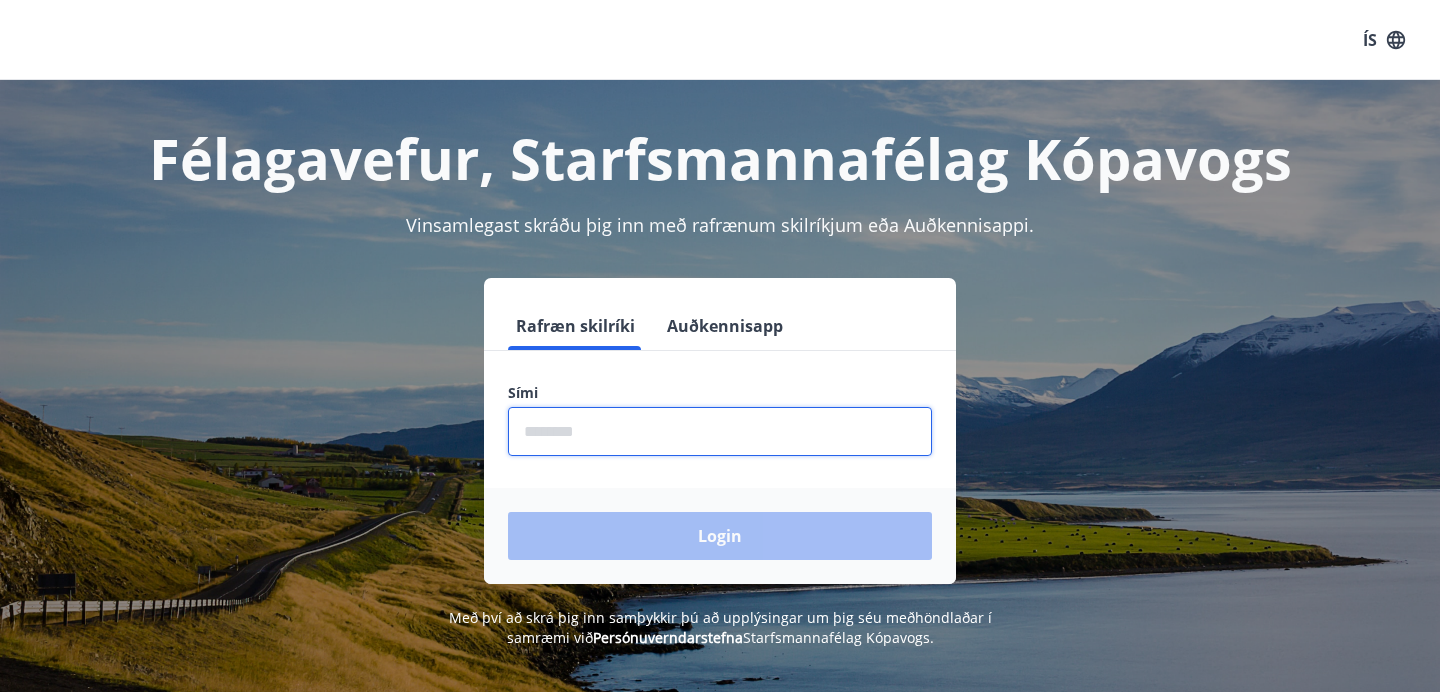 type on "********" 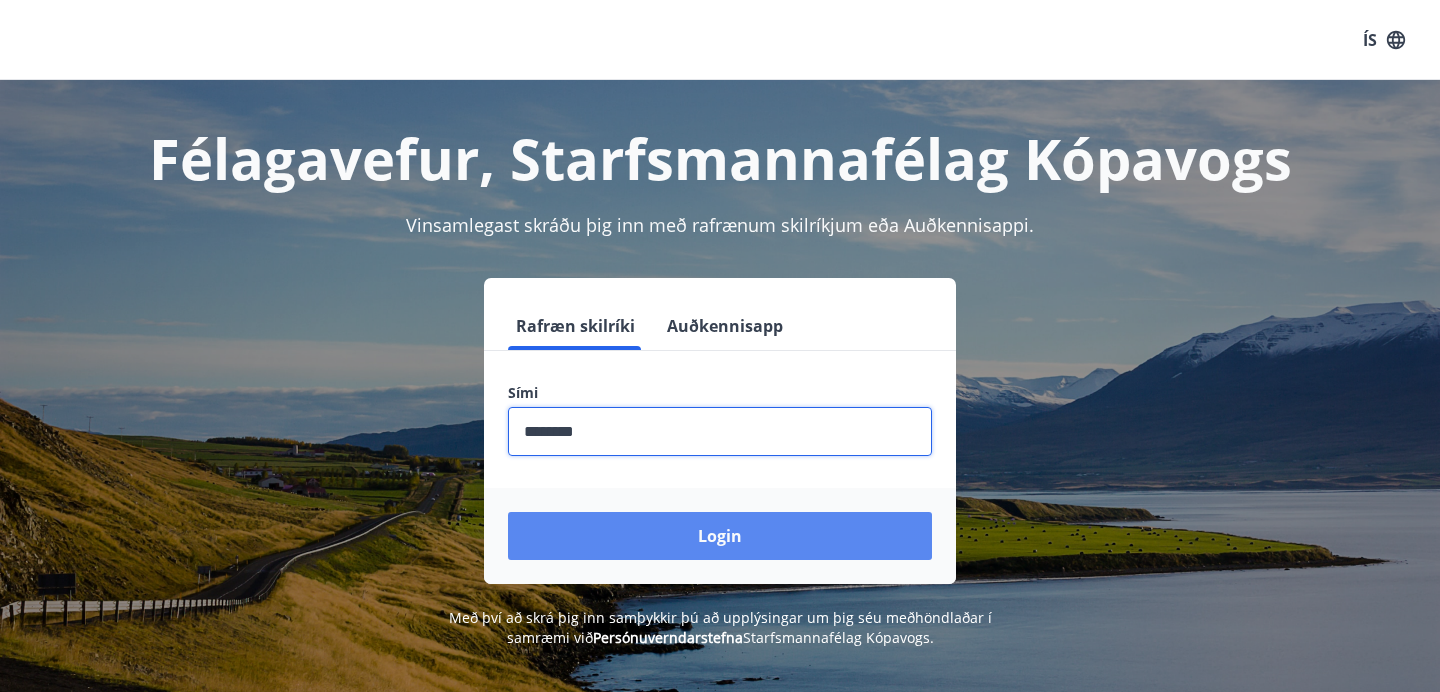 click on "Login" at bounding box center (720, 536) 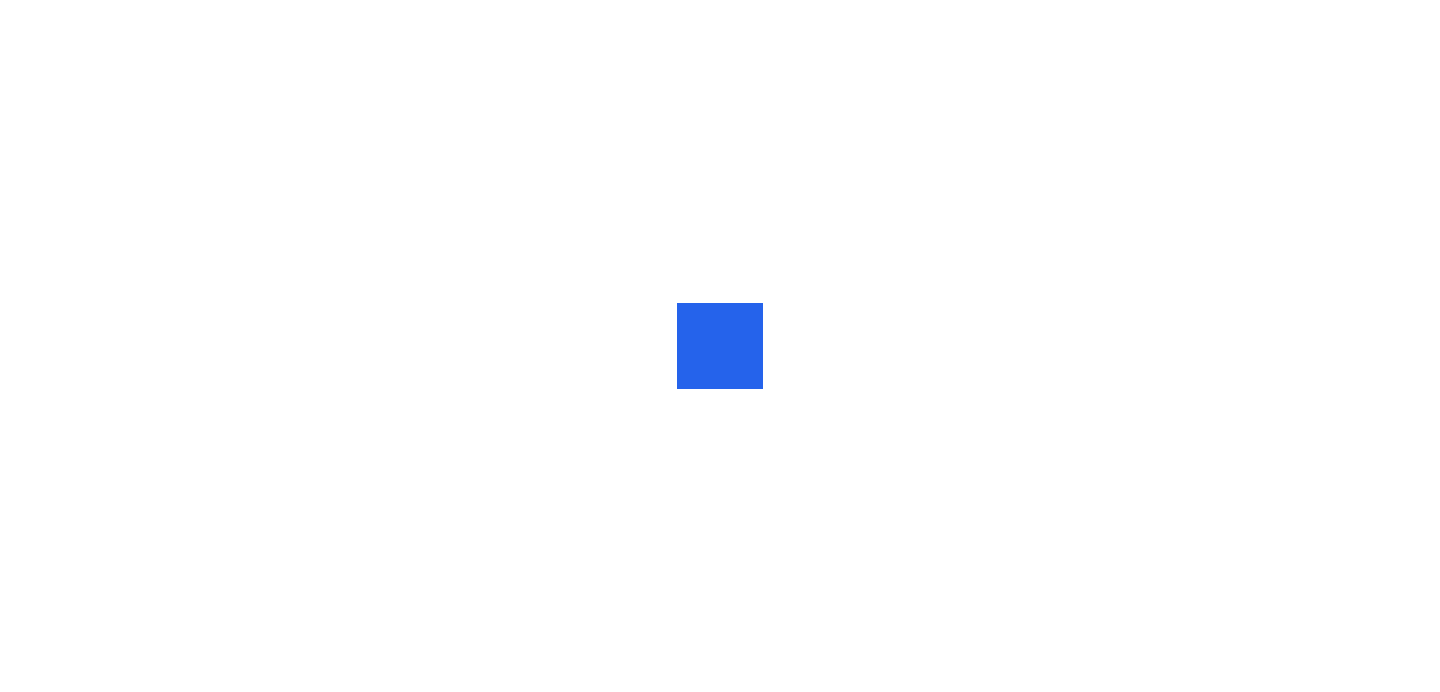 scroll, scrollTop: 0, scrollLeft: 0, axis: both 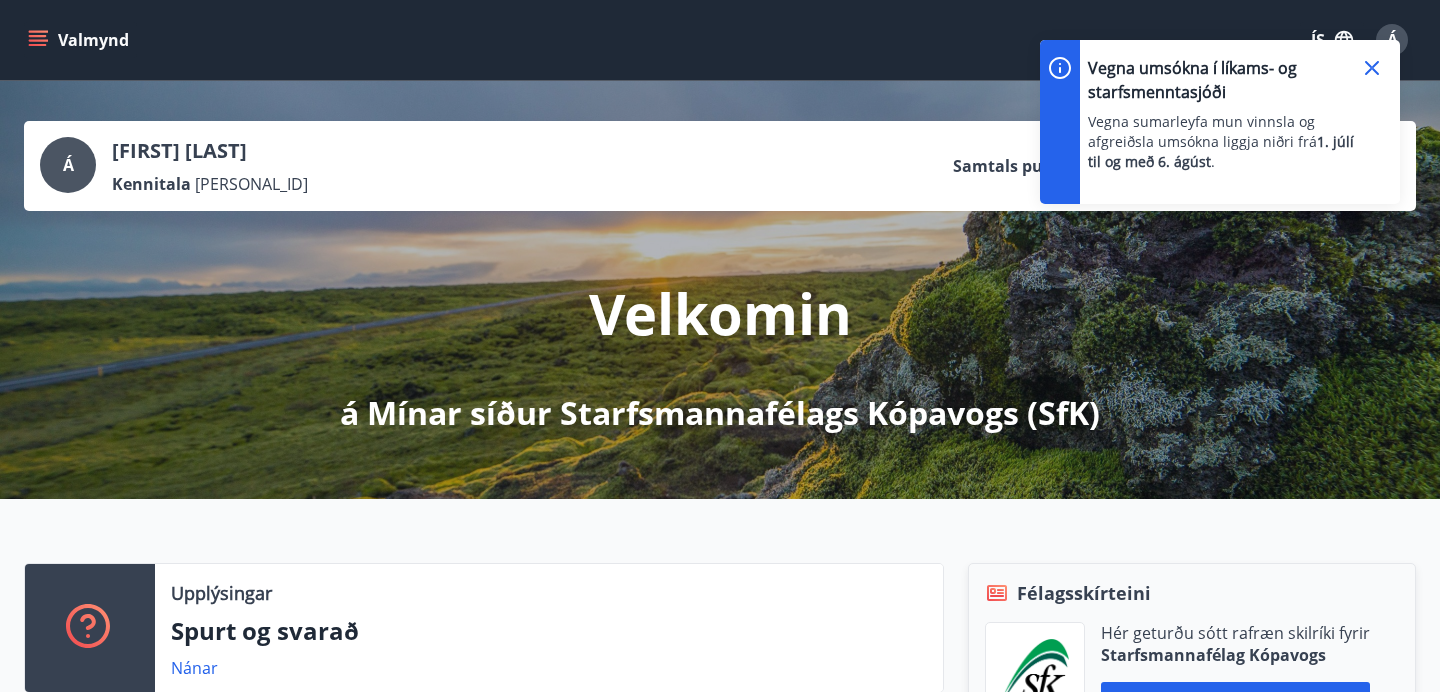 click at bounding box center (1372, 68) 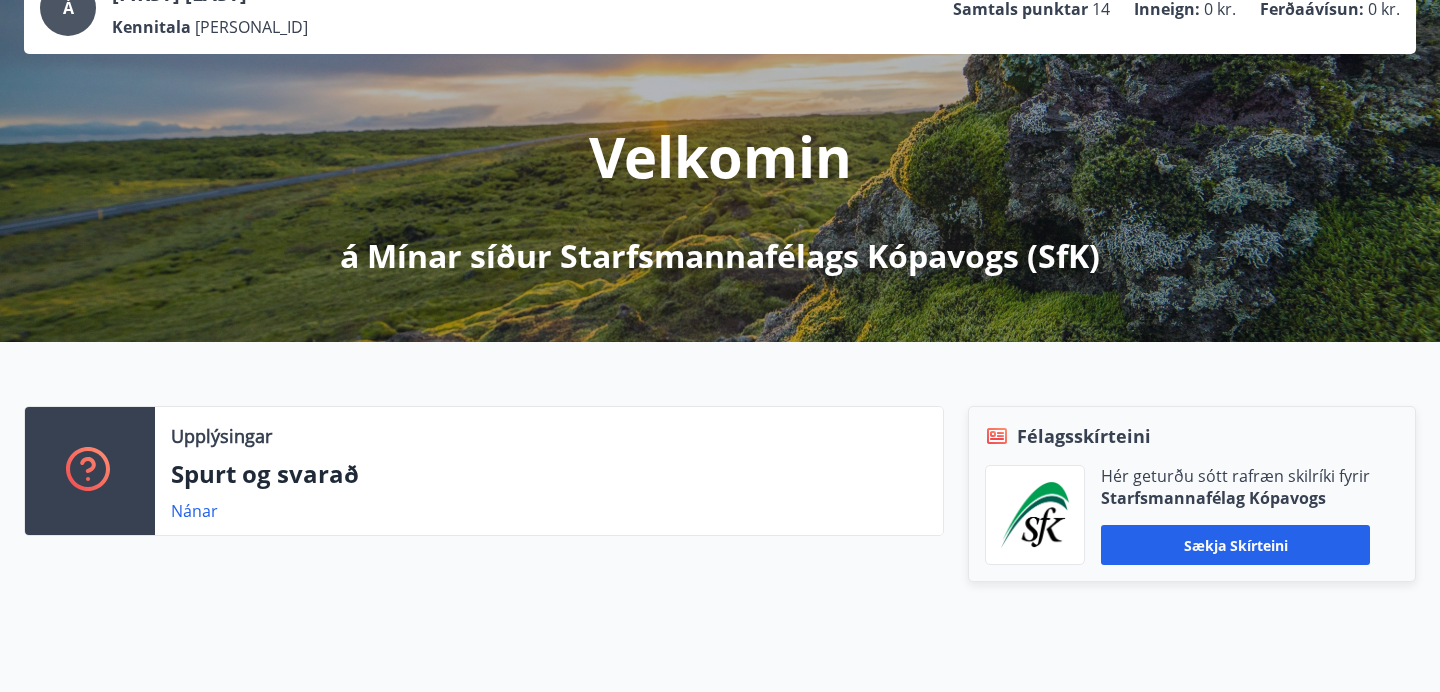 scroll, scrollTop: 195, scrollLeft: 0, axis: vertical 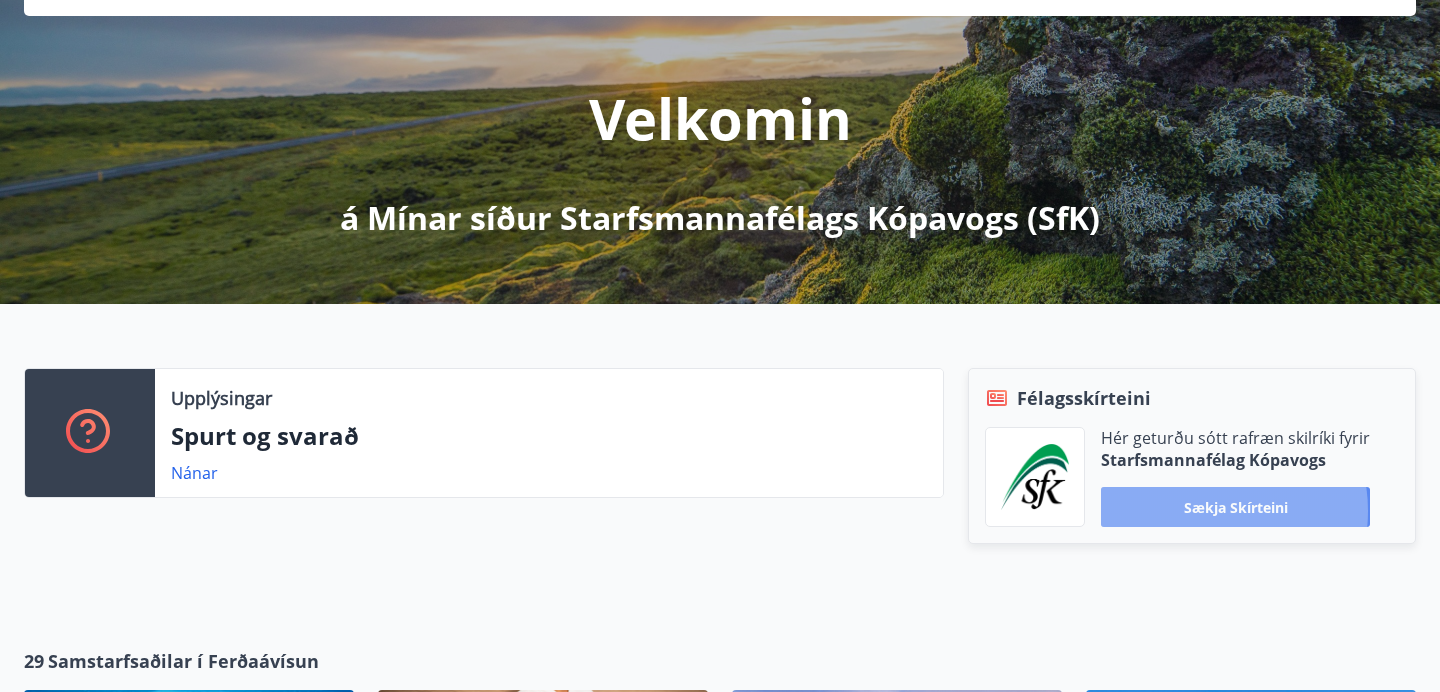 click on "Sækja skírteini" at bounding box center [1235, 507] 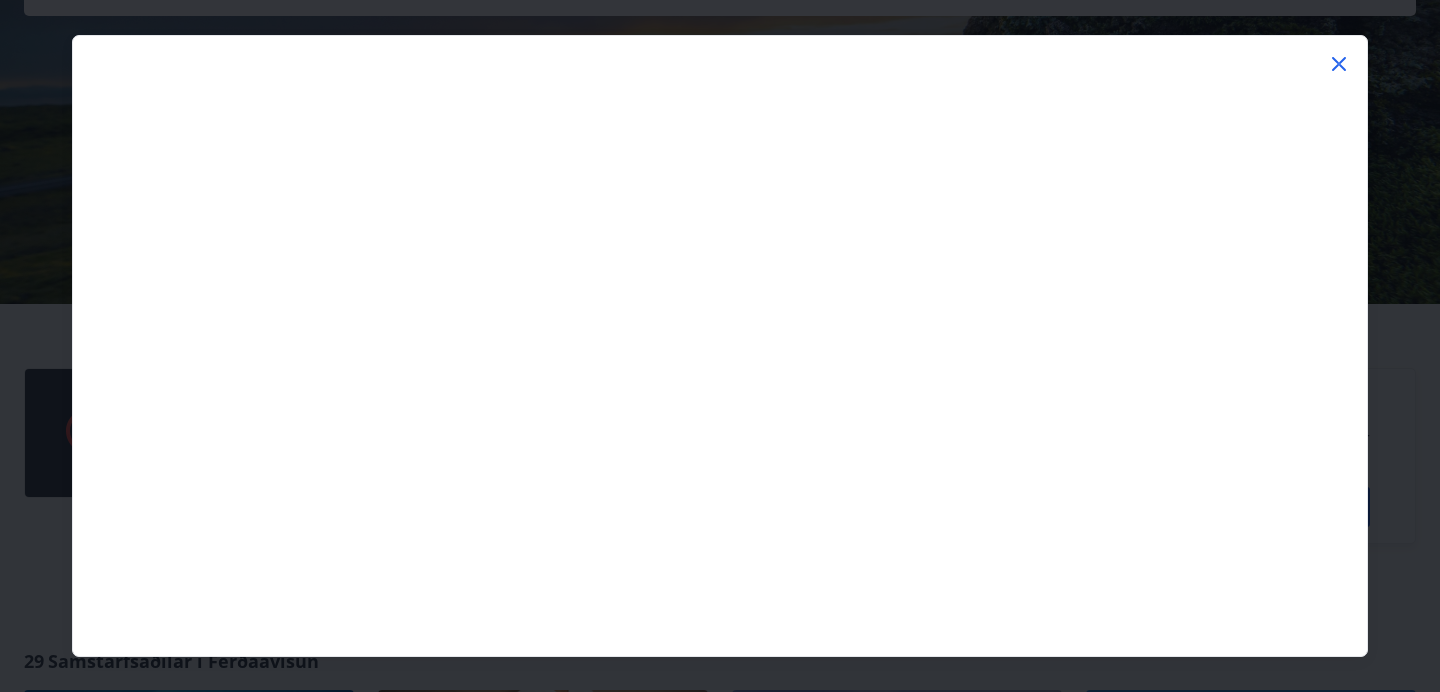 click at bounding box center [1339, 64] 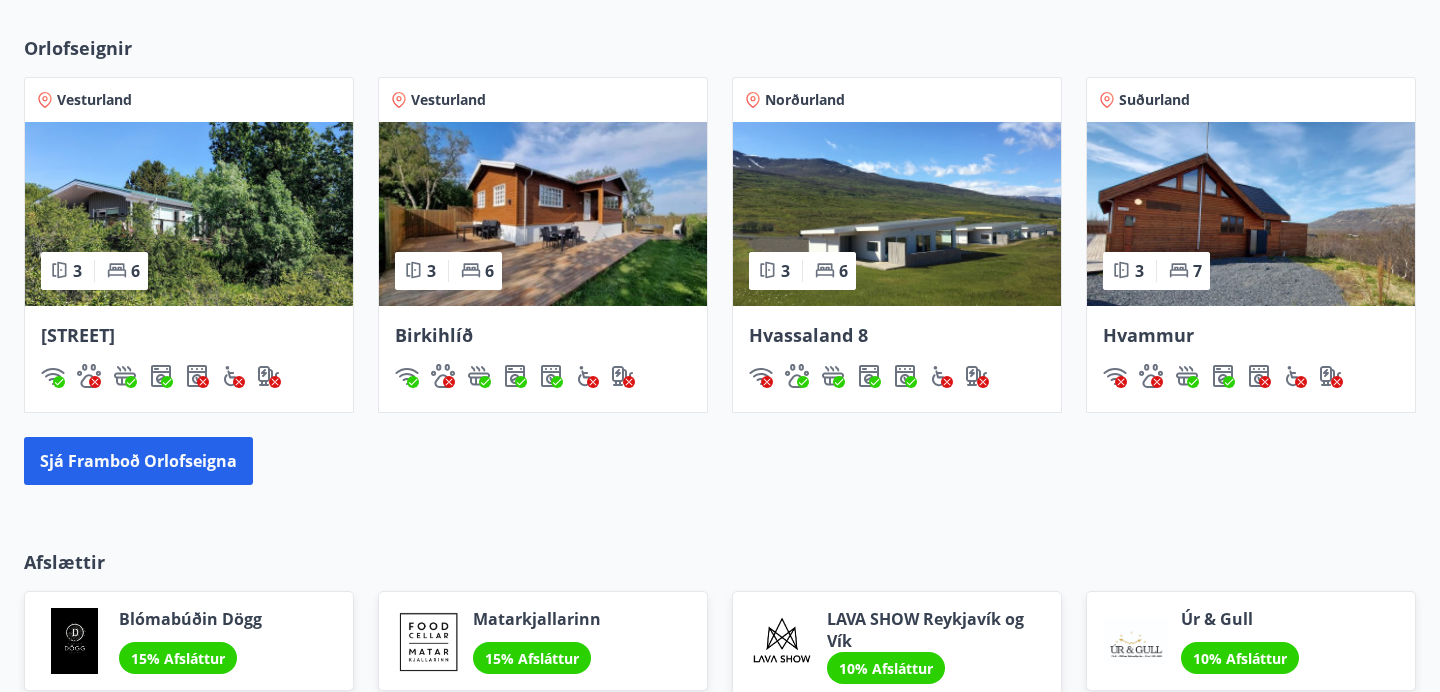 scroll, scrollTop: 1163, scrollLeft: 0, axis: vertical 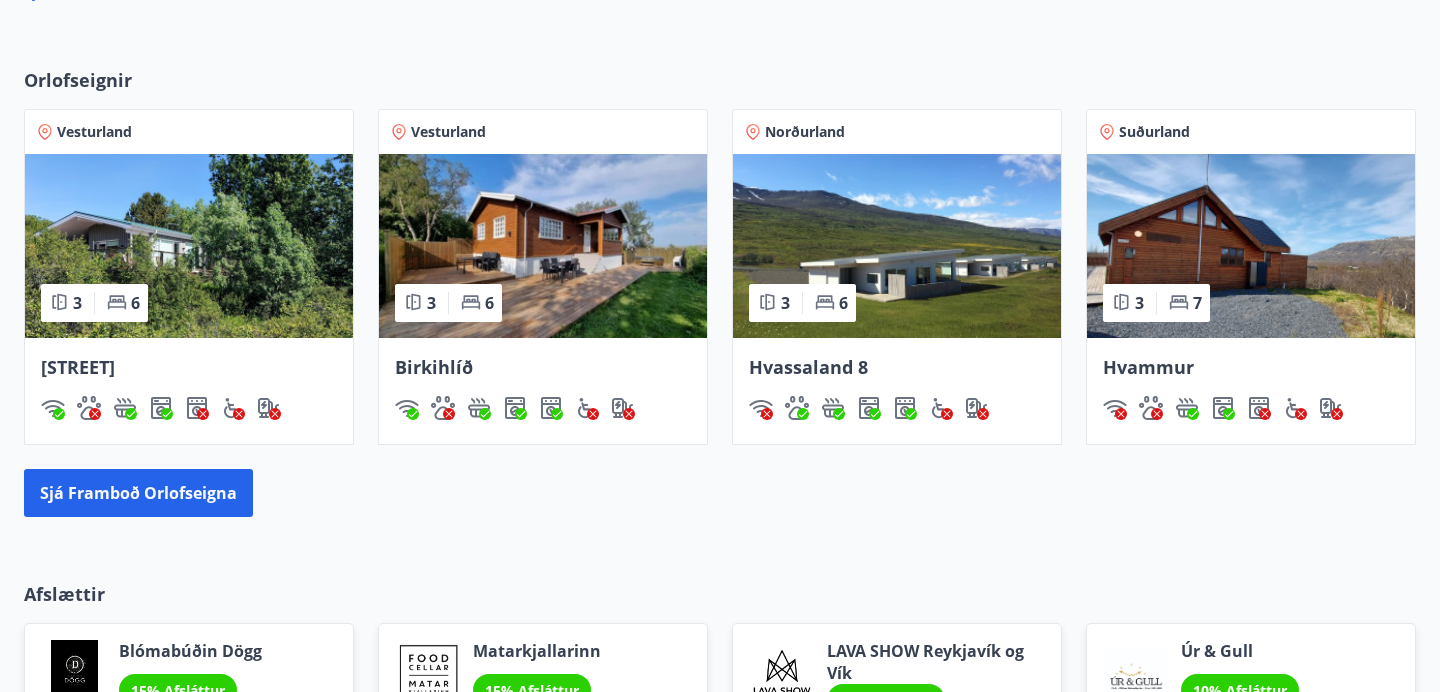 click at bounding box center (189, 246) 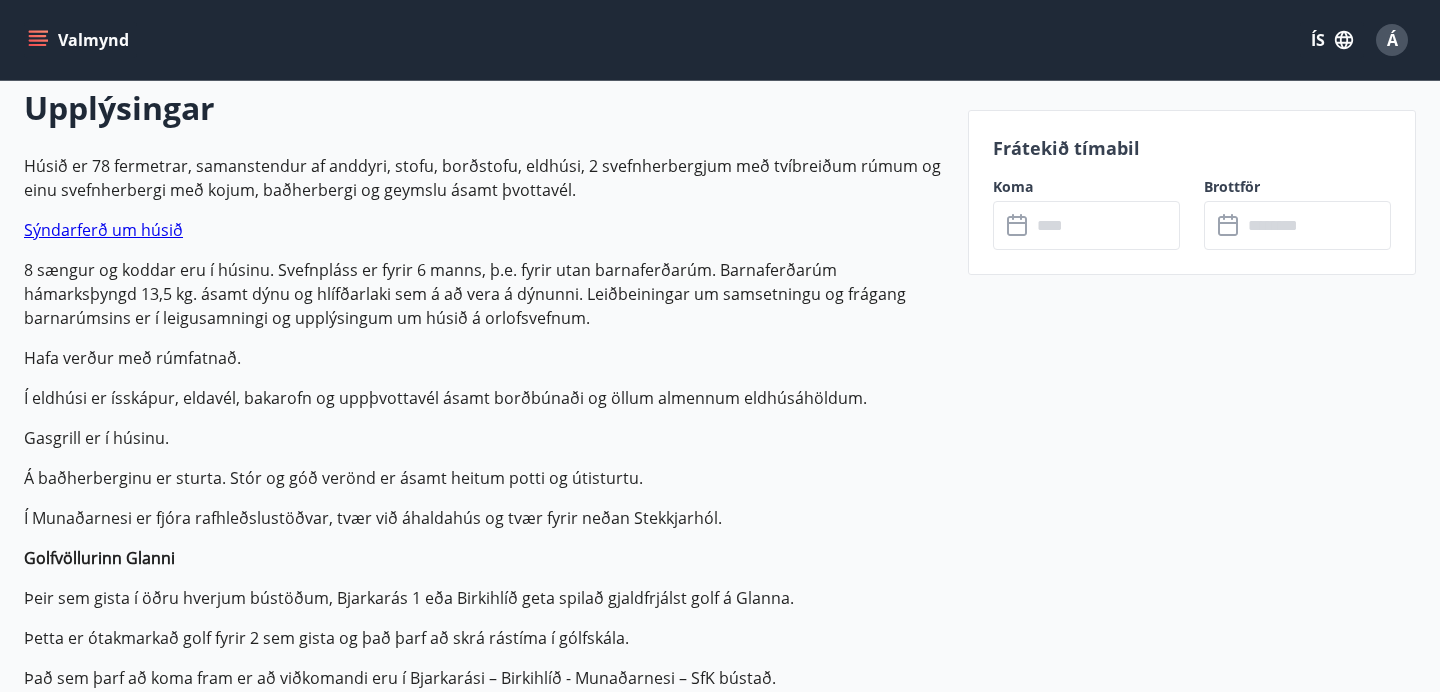scroll, scrollTop: 585, scrollLeft: 0, axis: vertical 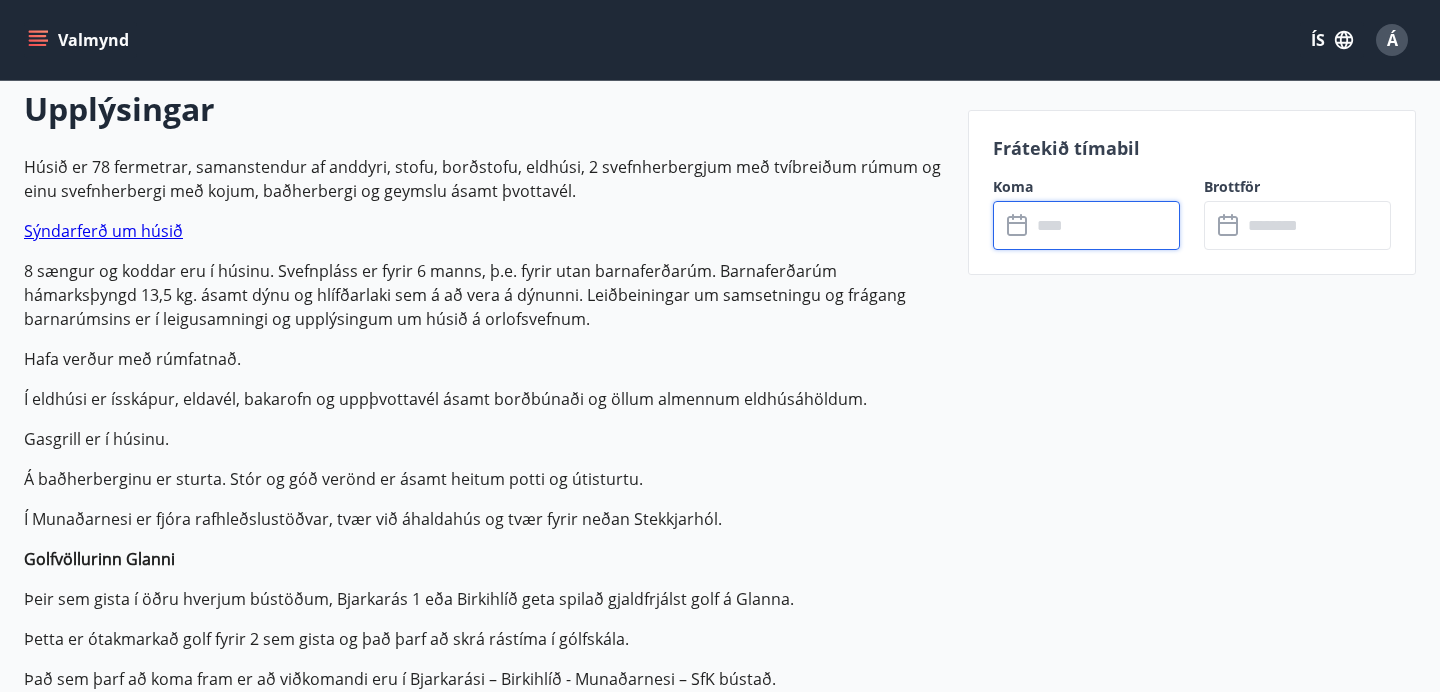 click at bounding box center (1105, 225) 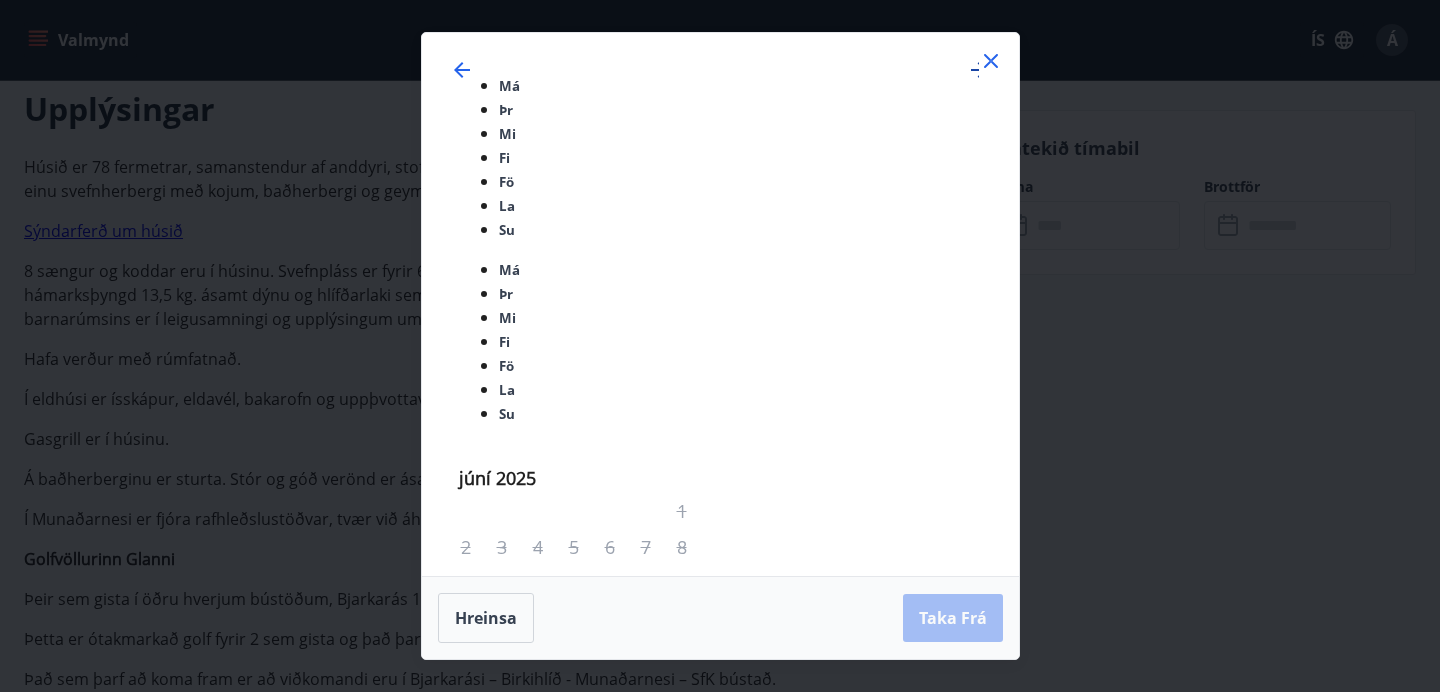 click at bounding box center [979, 70] 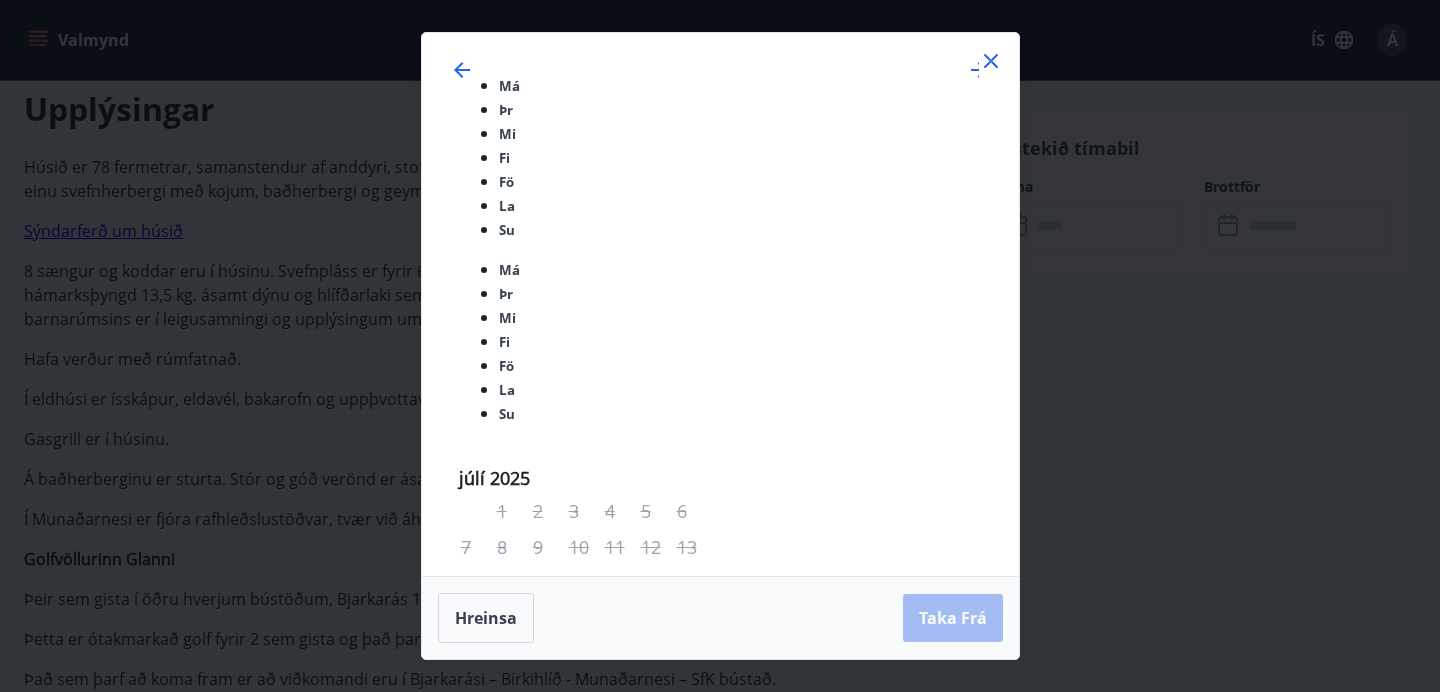 click on "19" at bounding box center (622, 1239) 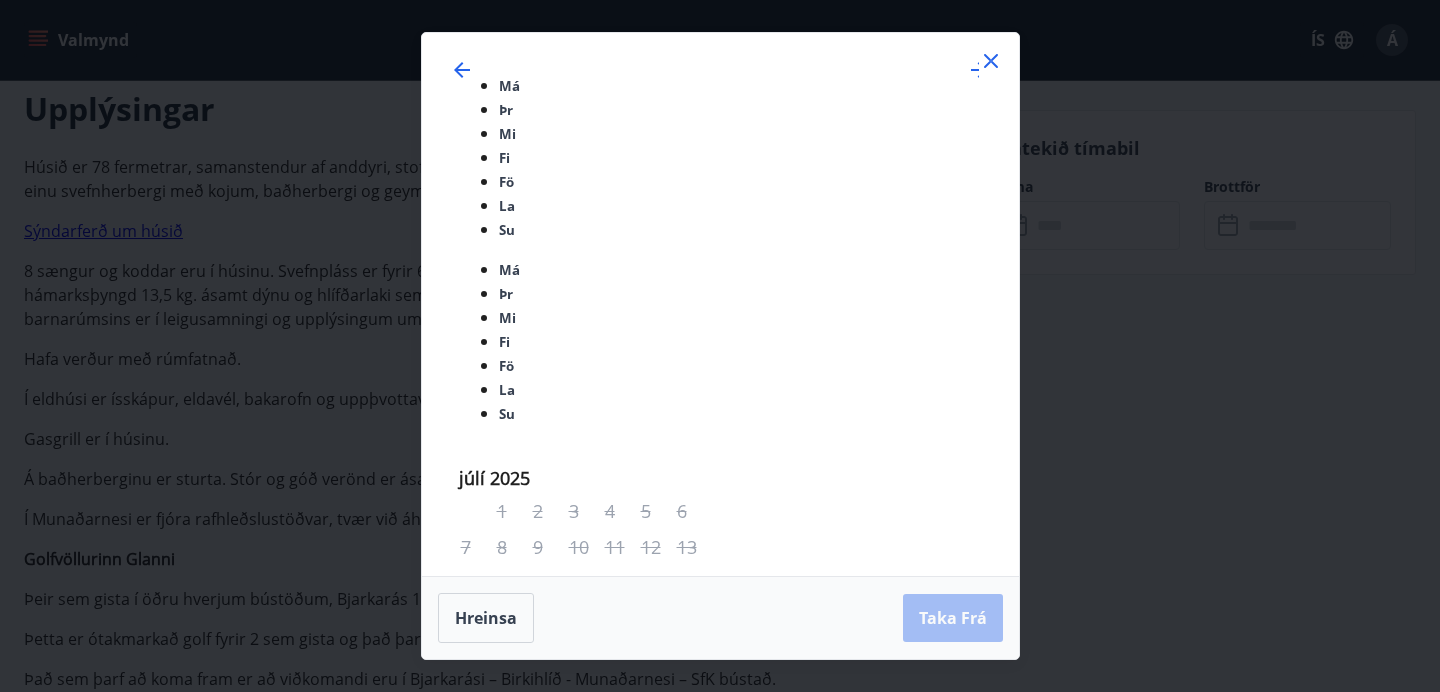 click on "21" at bounding box center [694, 1239] 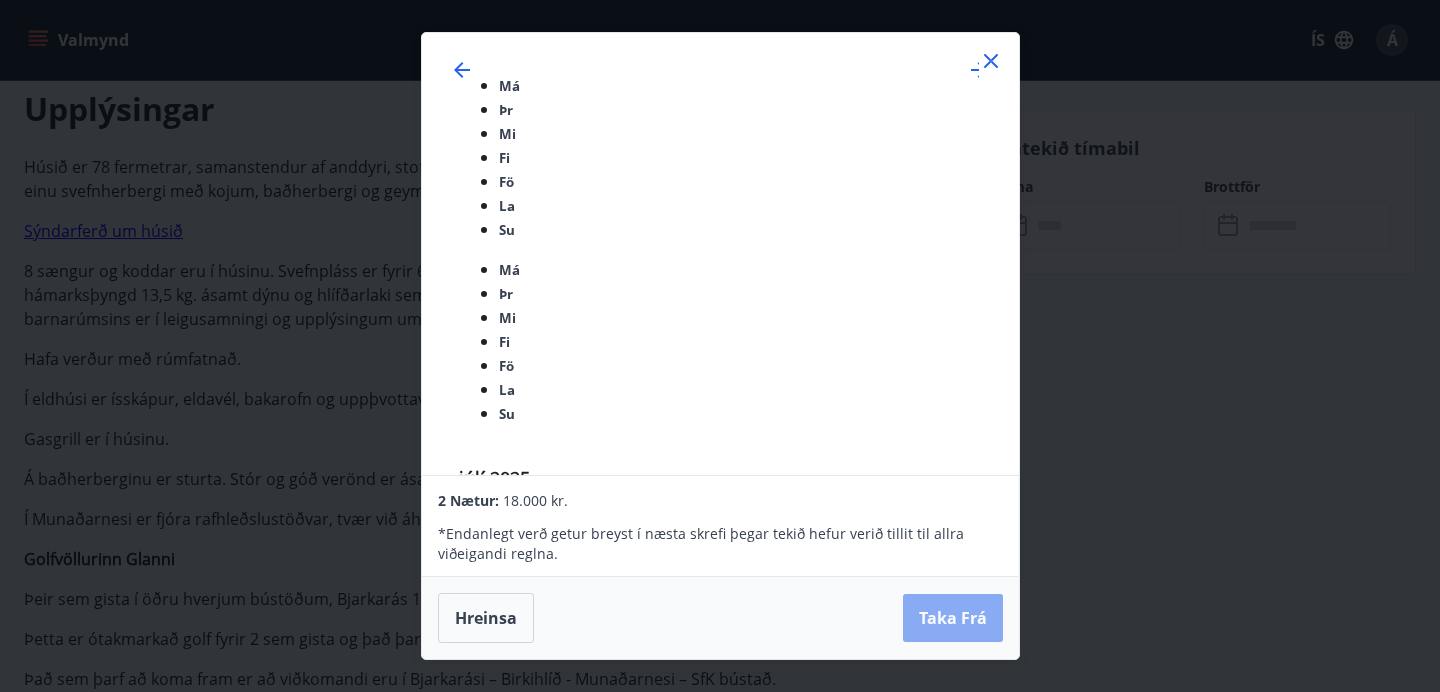 click on "Taka Frá" at bounding box center (953, 618) 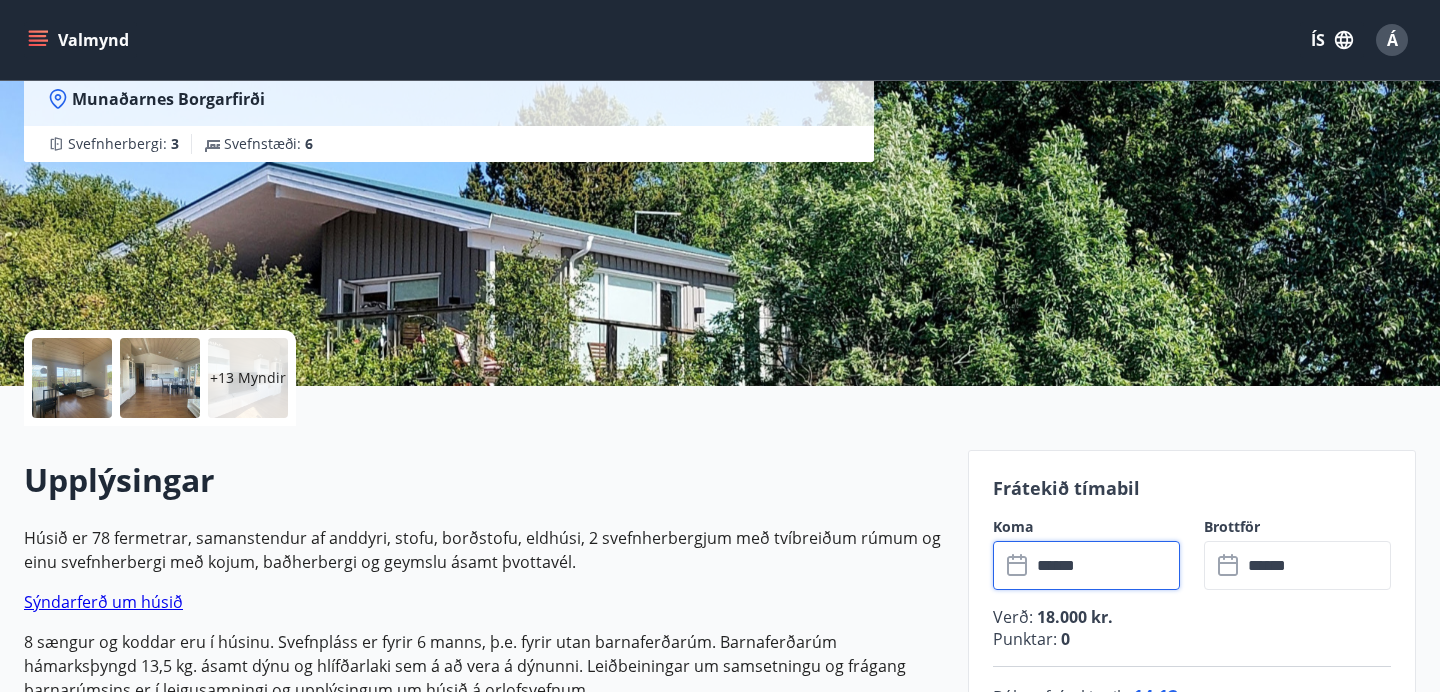 scroll, scrollTop: 215, scrollLeft: 0, axis: vertical 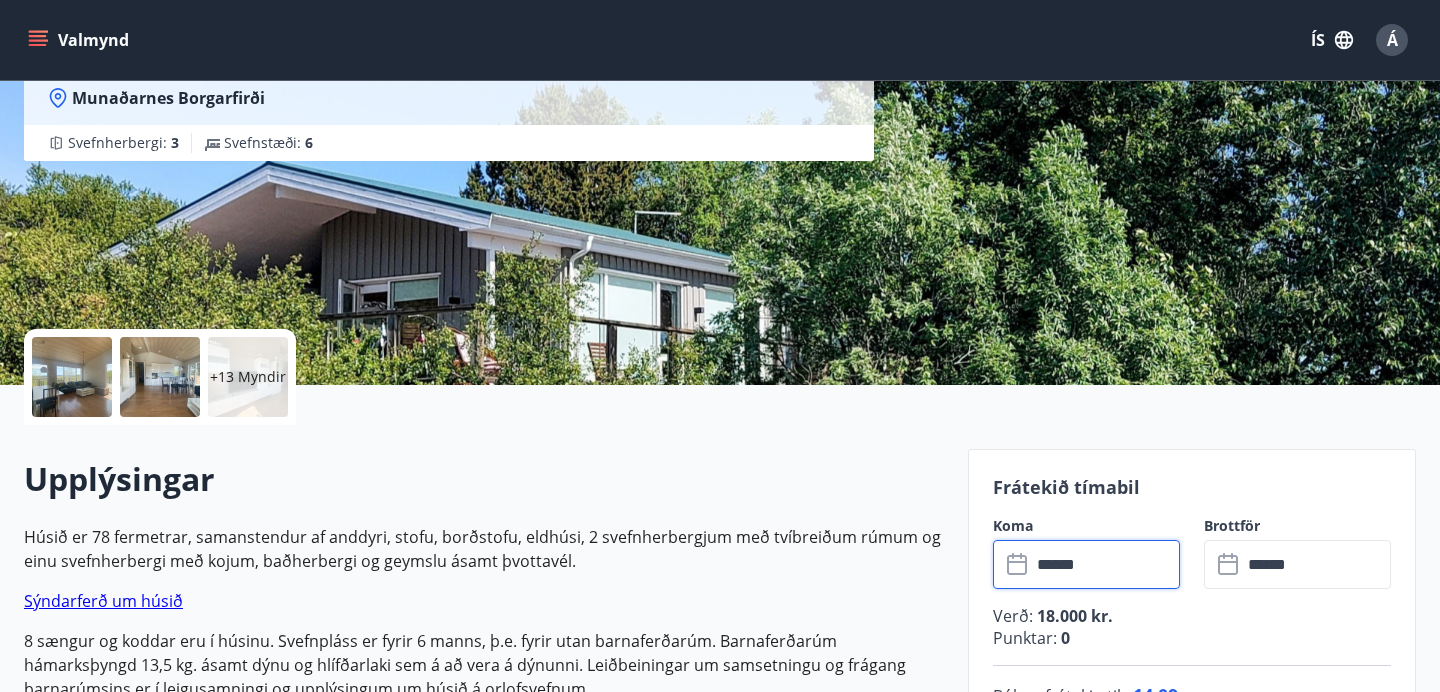 click on "+13 Myndir" at bounding box center (248, 377) 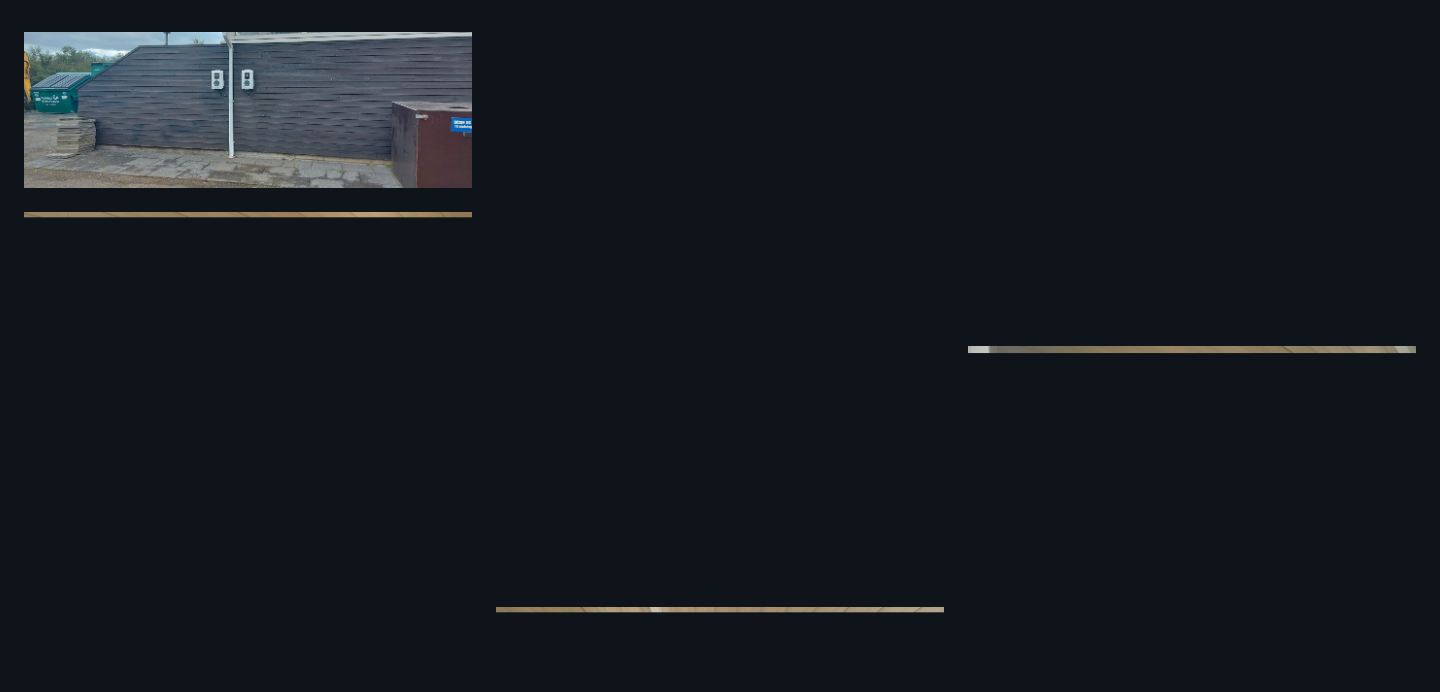 scroll, scrollTop: 0, scrollLeft: 0, axis: both 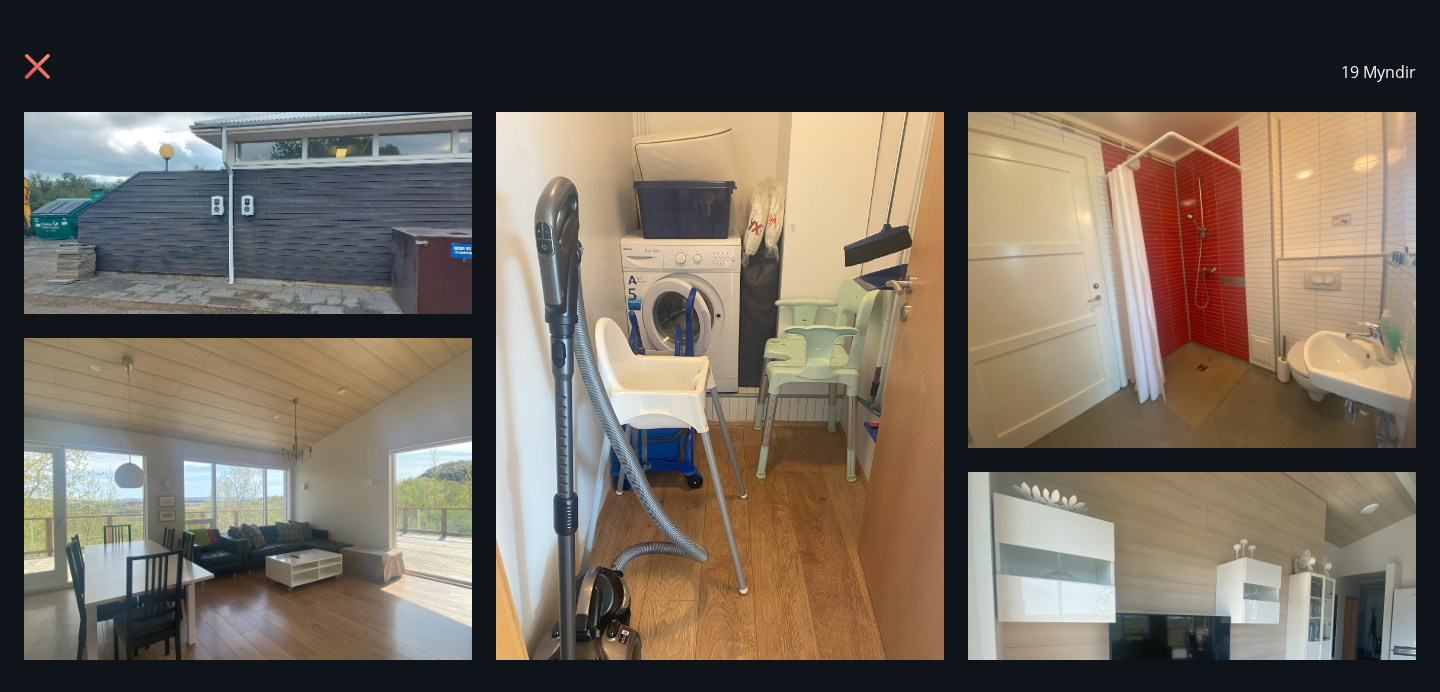 click at bounding box center (37, 66) 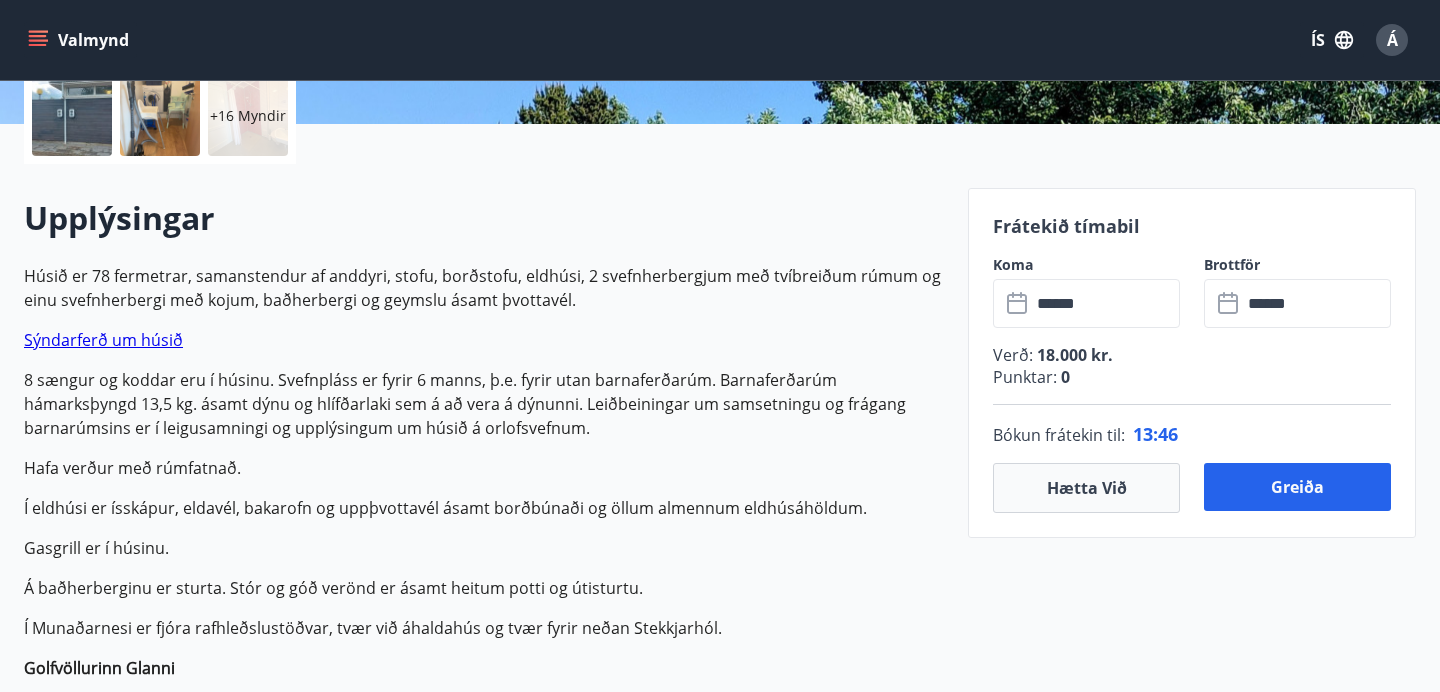 scroll, scrollTop: 480, scrollLeft: 0, axis: vertical 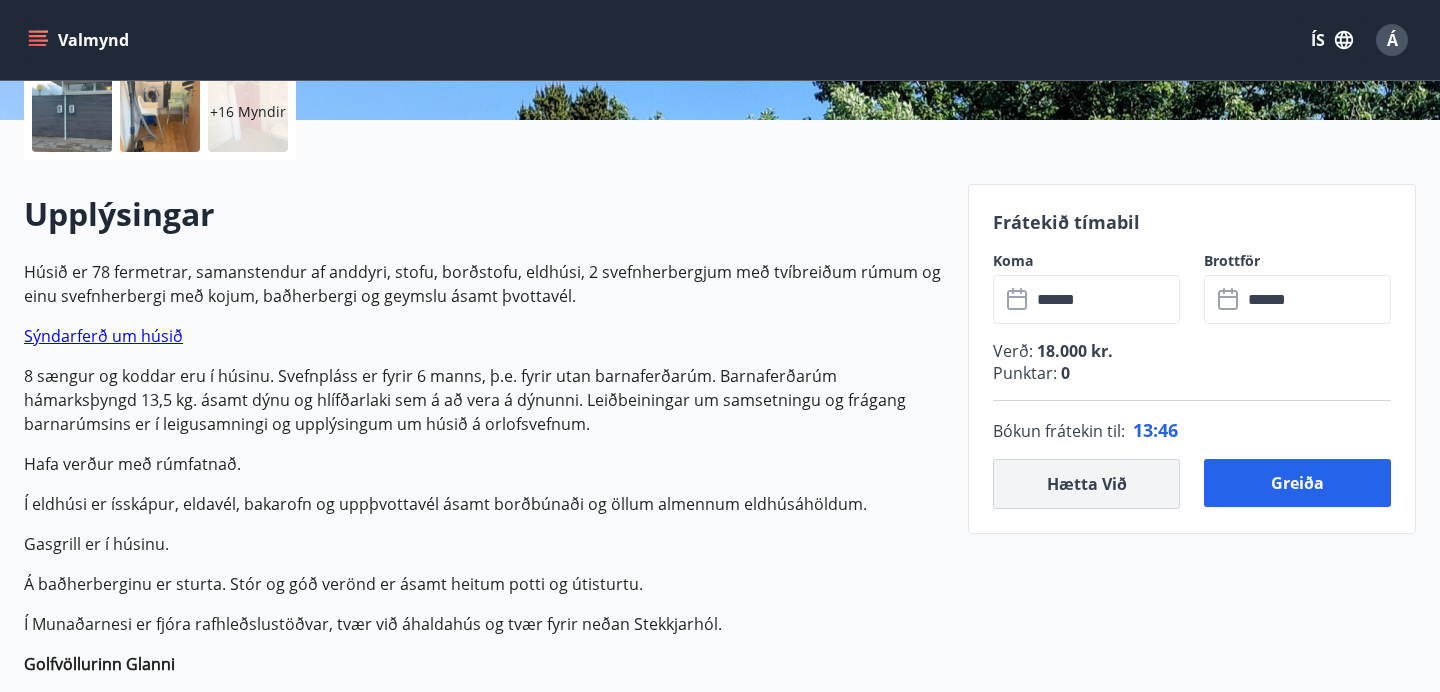 click on "Hætta við" at bounding box center (1086, 484) 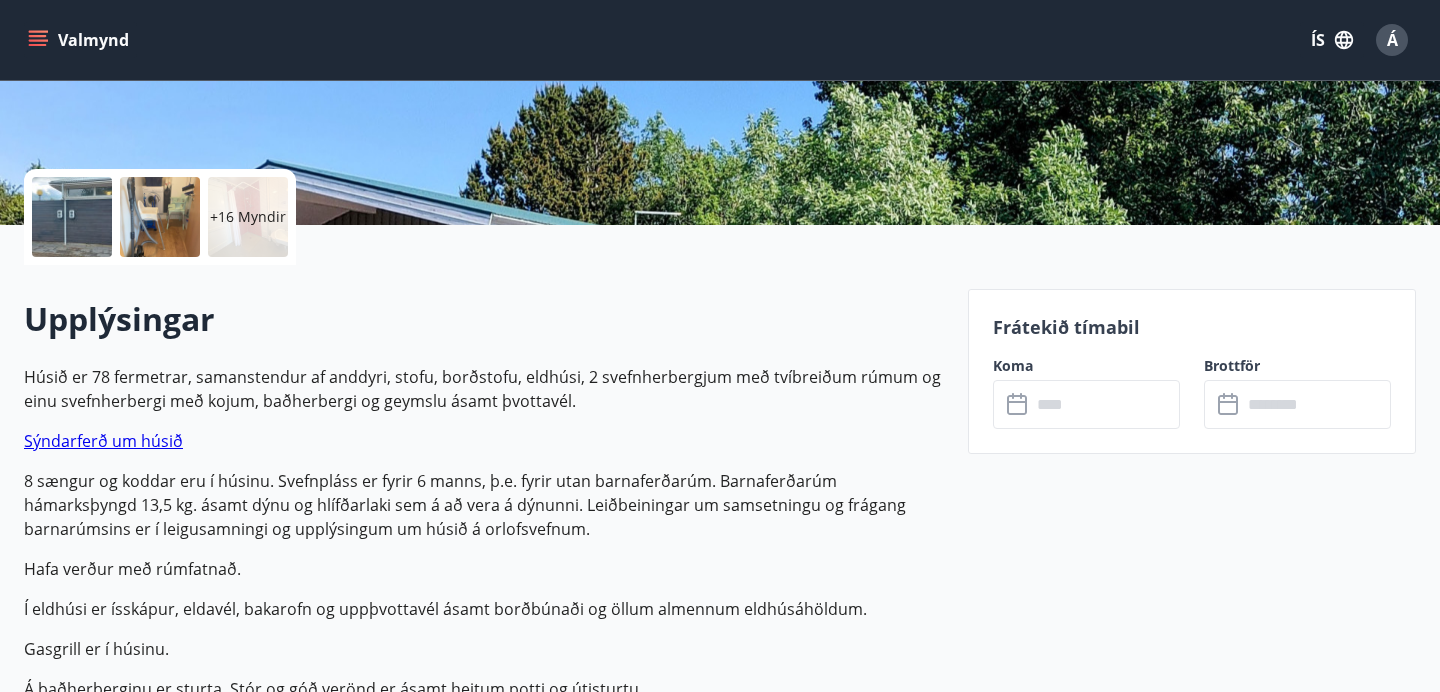 scroll, scrollTop: 380, scrollLeft: 0, axis: vertical 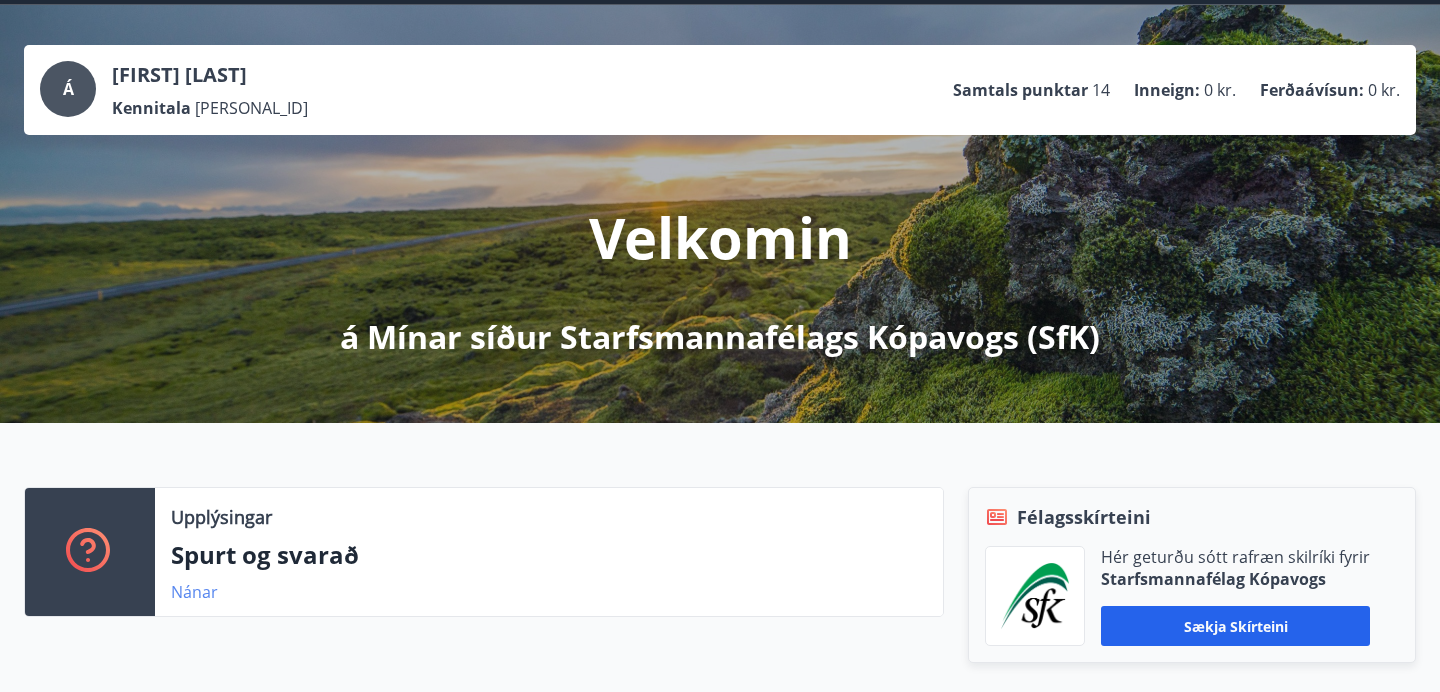 click on "Nánar" at bounding box center (194, 592) 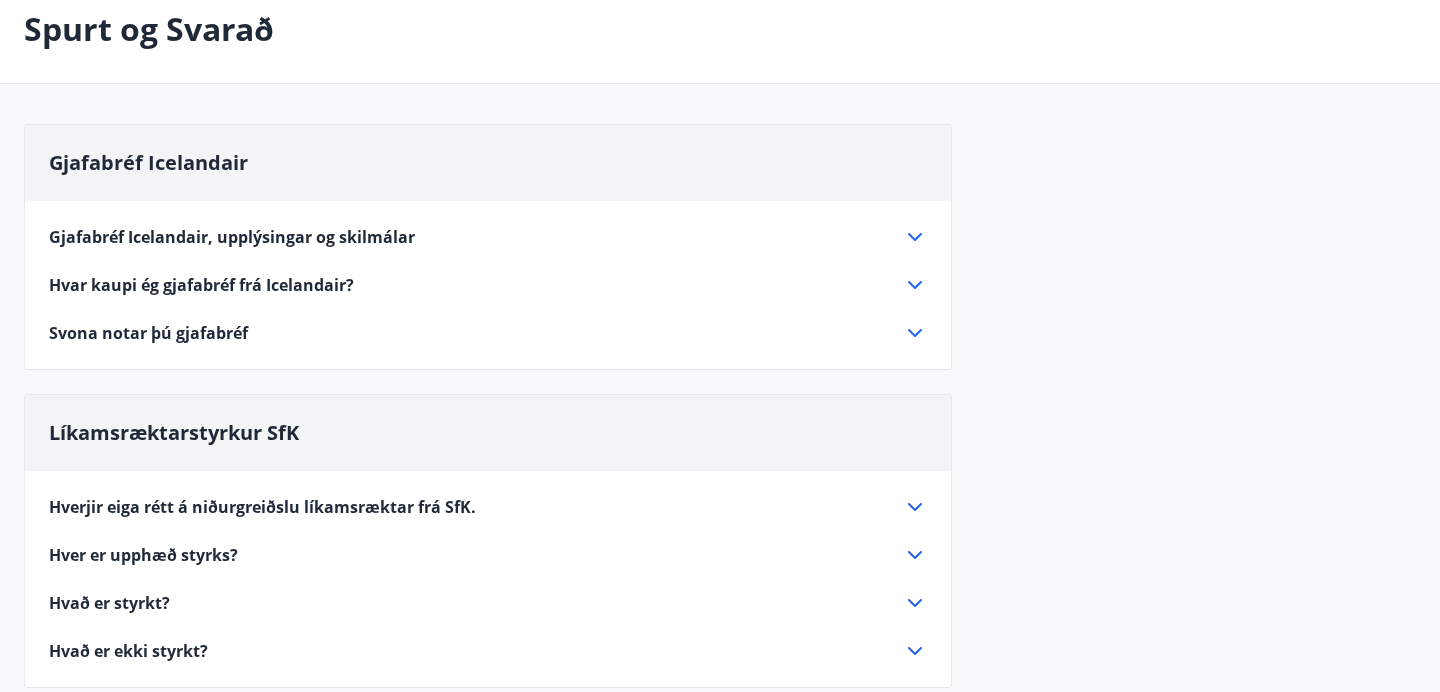 scroll, scrollTop: 109, scrollLeft: 0, axis: vertical 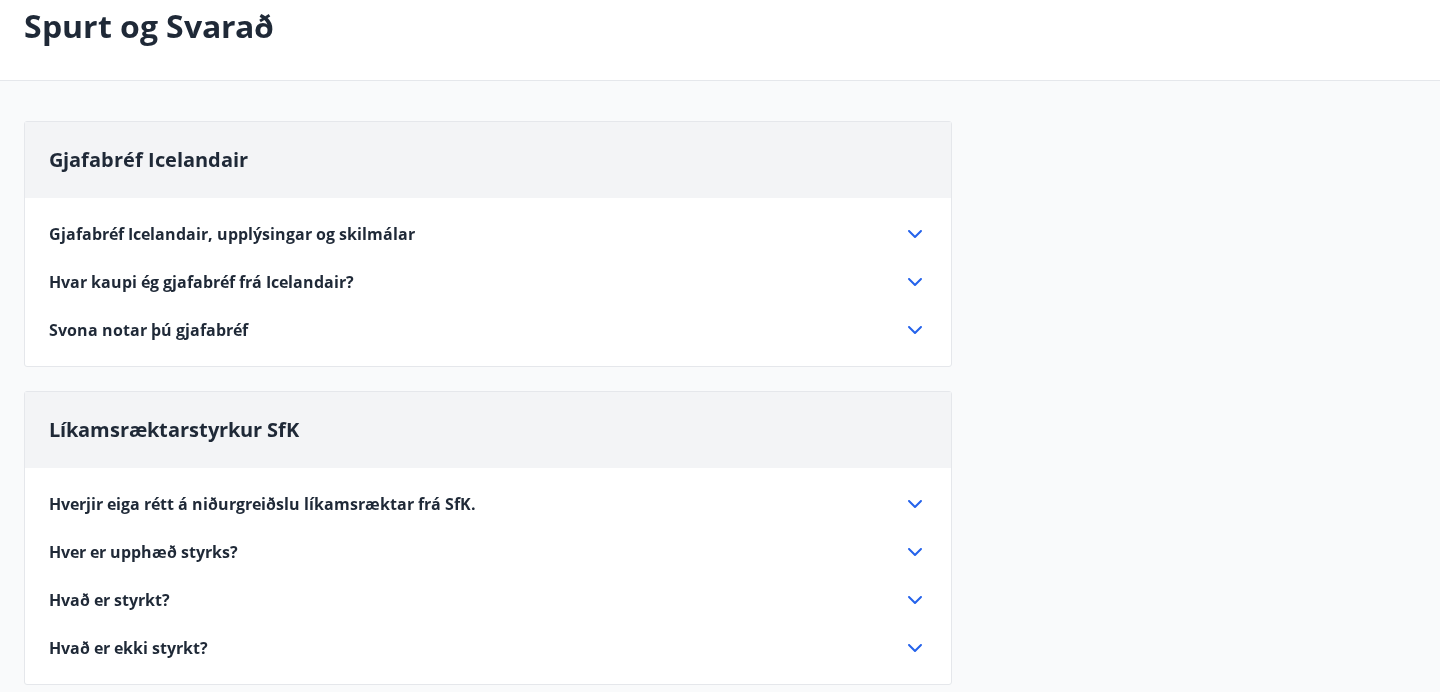 click on "Svona notar þú gjafabréf" at bounding box center (476, 330) 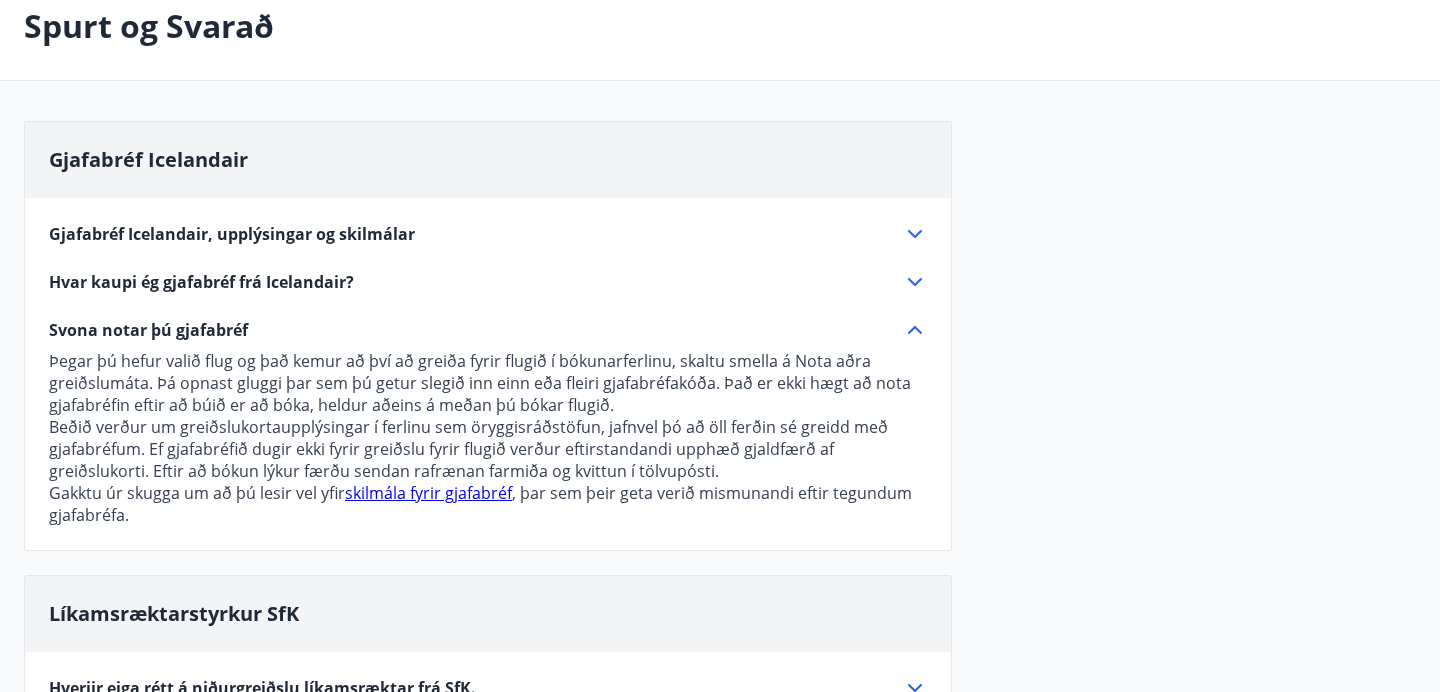 click on "Svona notar þú gjafabréf" at bounding box center (476, 330) 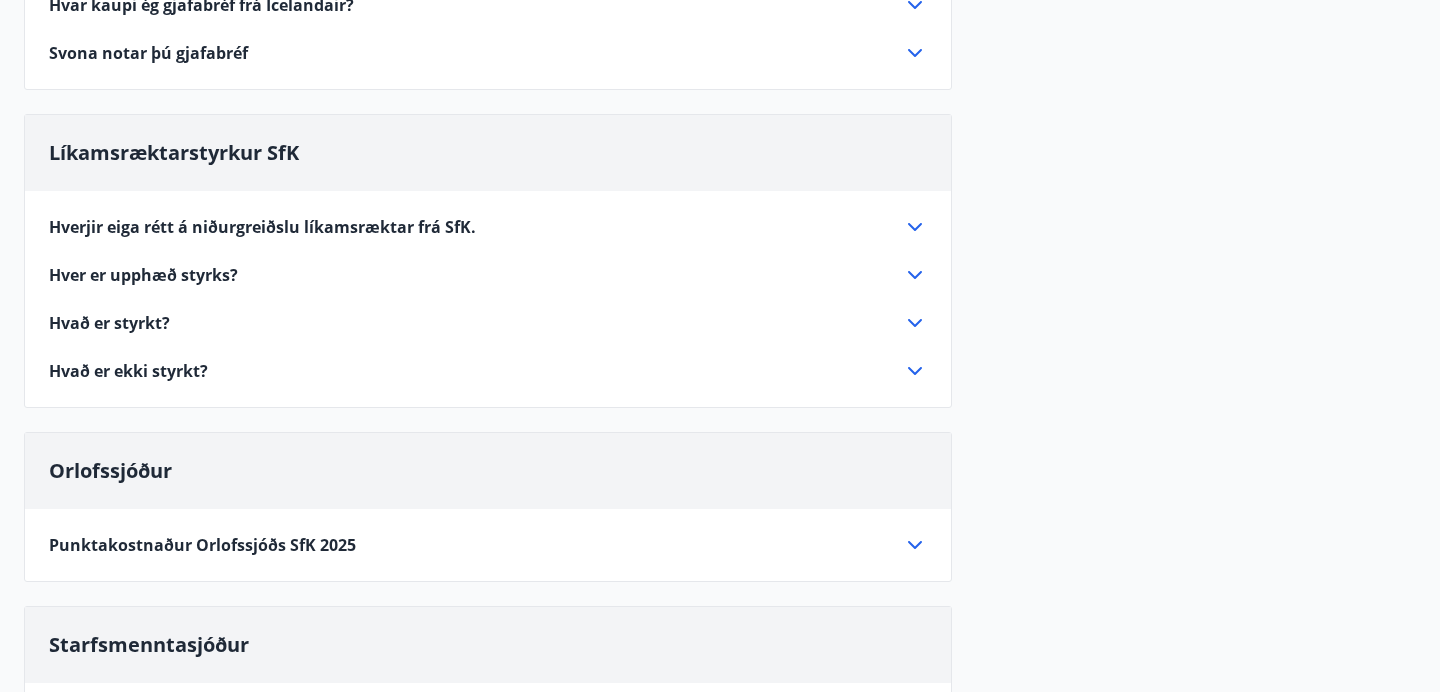 scroll, scrollTop: 388, scrollLeft: 0, axis: vertical 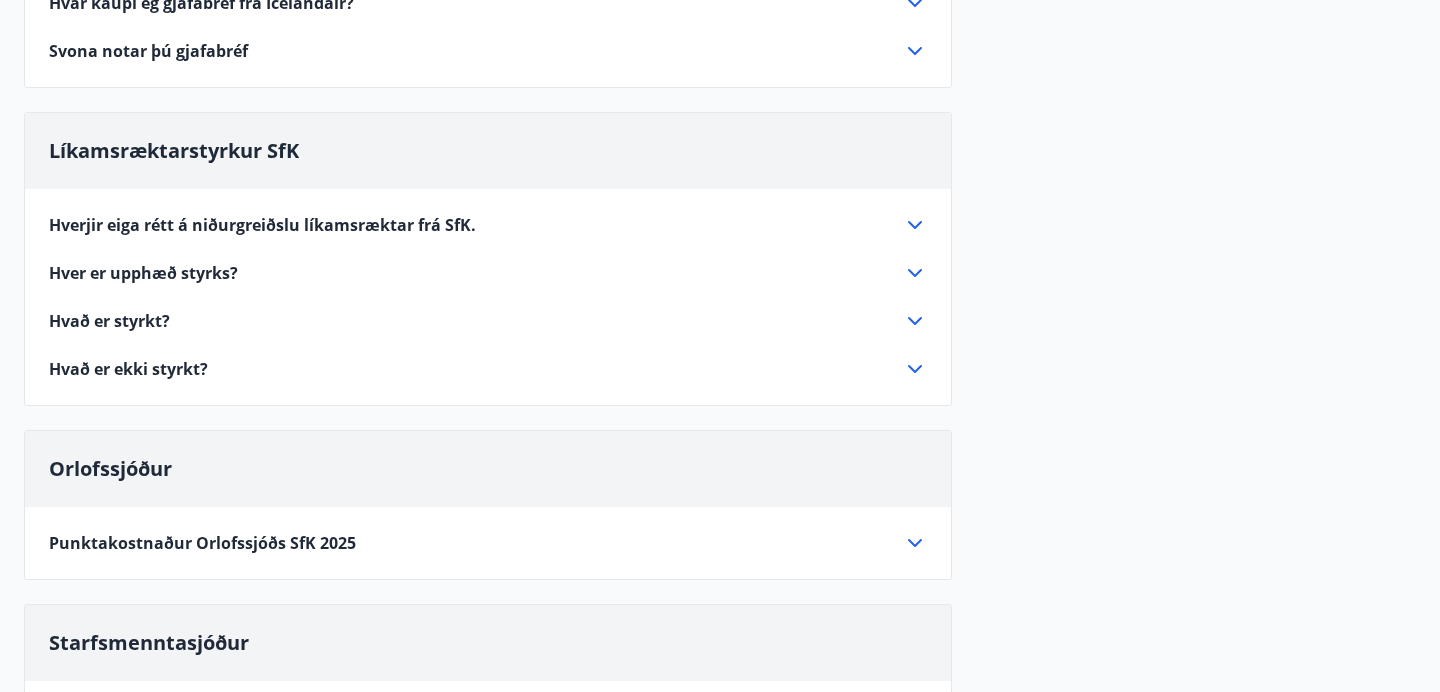click on "Hverjir eiga rétt á niðurgreiðslu líkamsræktar frá SfK." at bounding box center [262, 225] 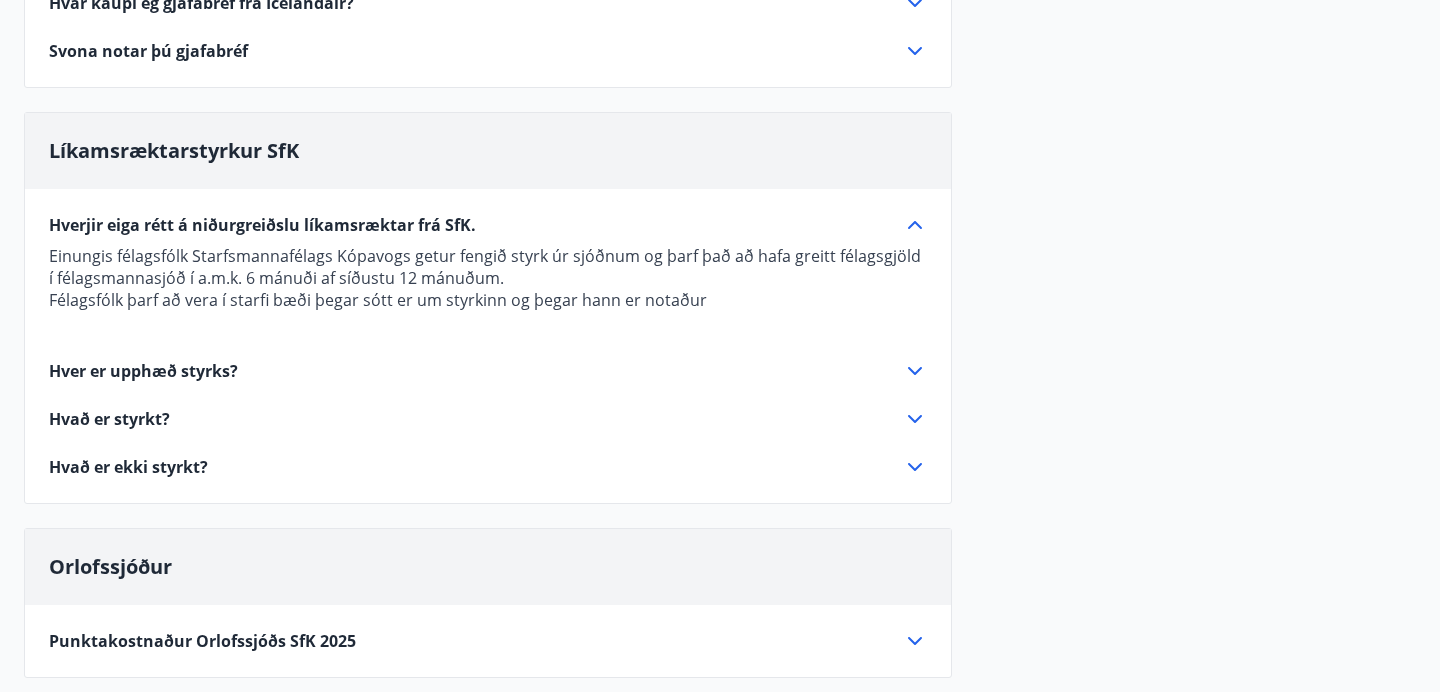 click on "Hverjir eiga rétt á niðurgreiðslu líkamsræktar frá SfK." at bounding box center (262, 225) 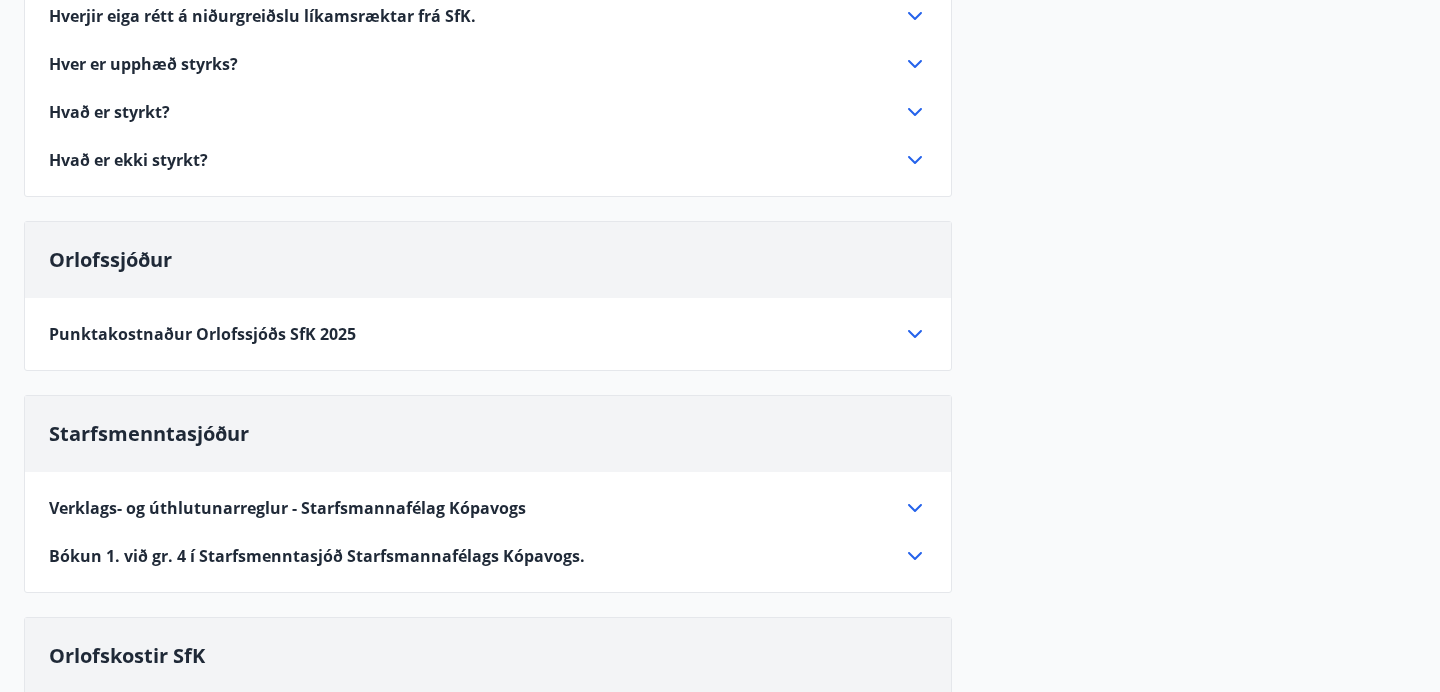 scroll, scrollTop: 627, scrollLeft: 0, axis: vertical 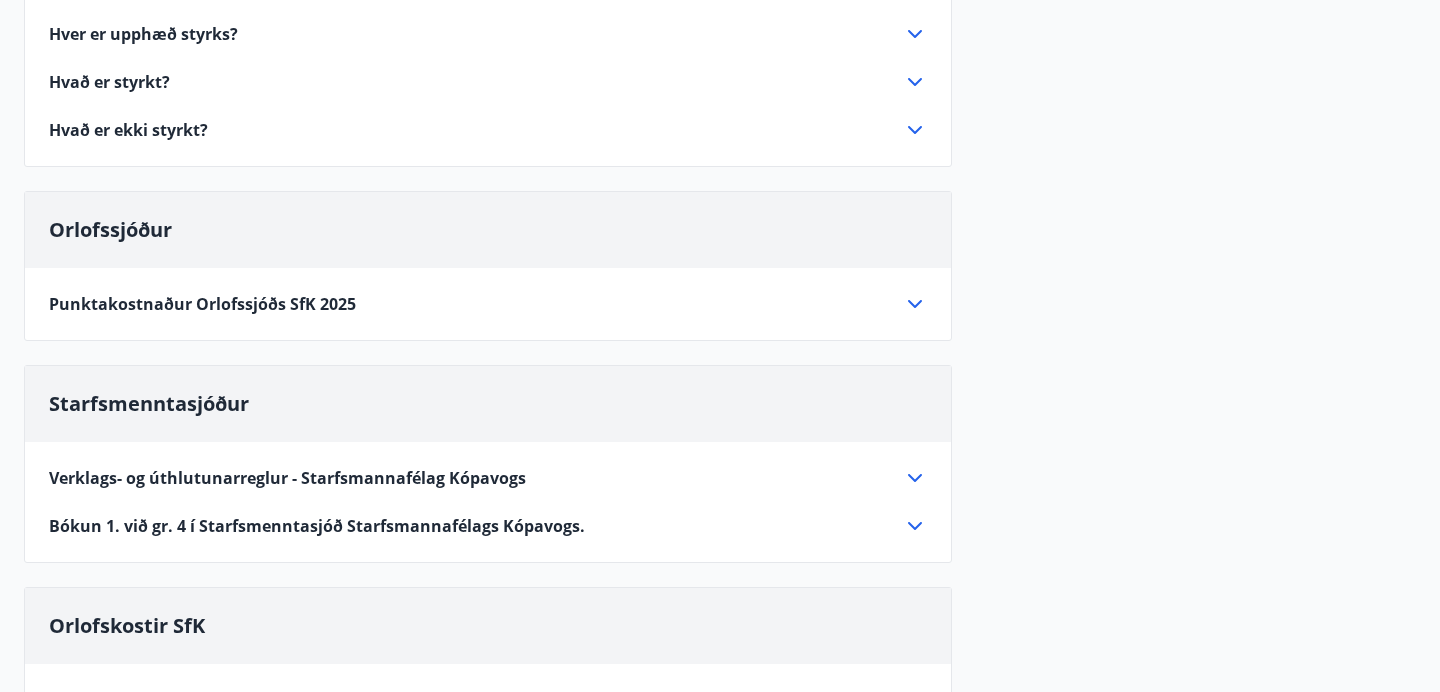 click on "Punktakostnaður Orlofssjóðs SfK 2025" at bounding box center [476, 304] 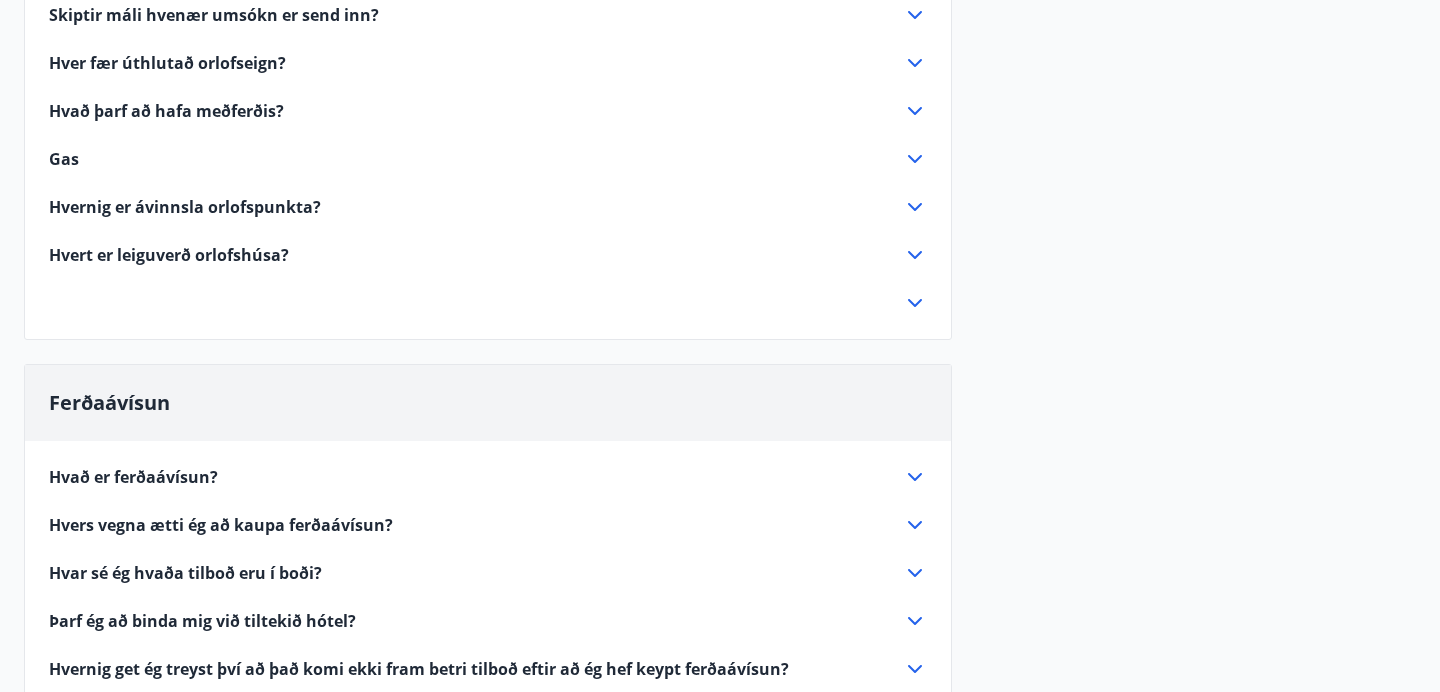 scroll, scrollTop: 2038, scrollLeft: 0, axis: vertical 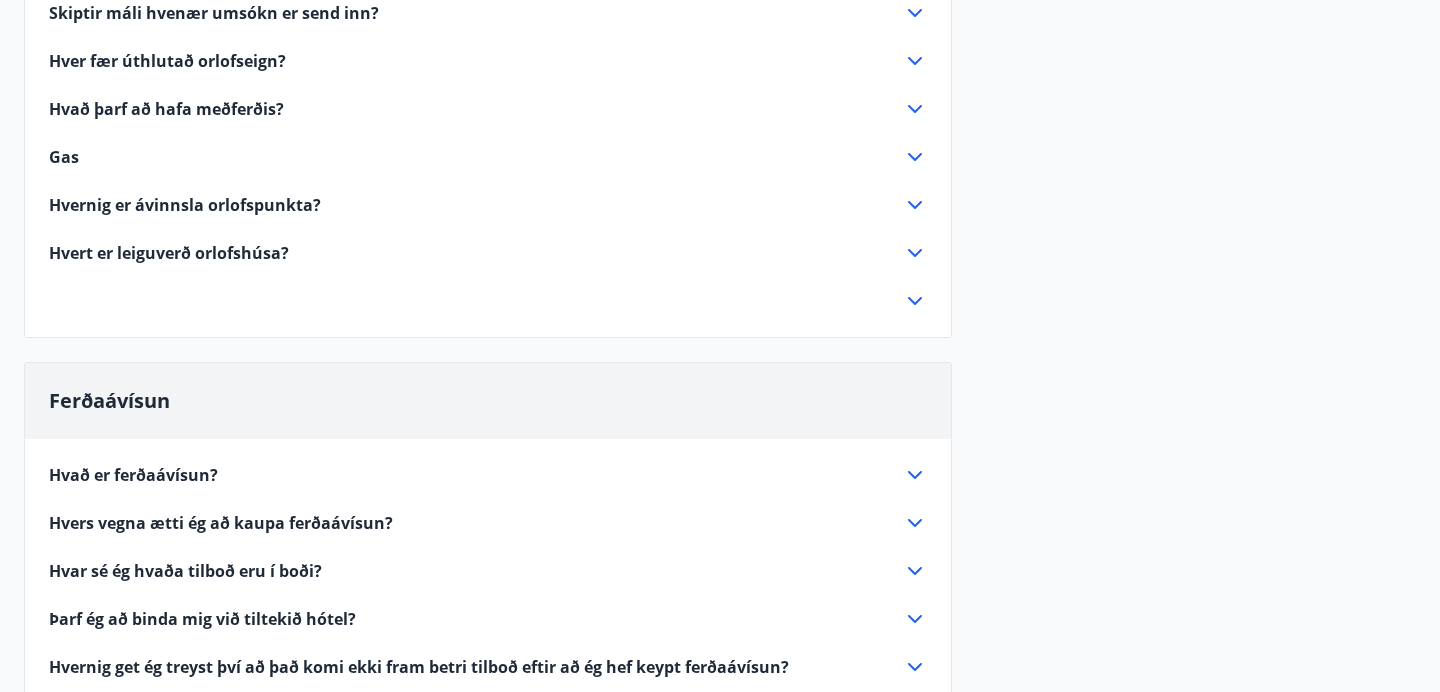 click on "Hver fær úthlutað orlofseign?" at bounding box center [476, 61] 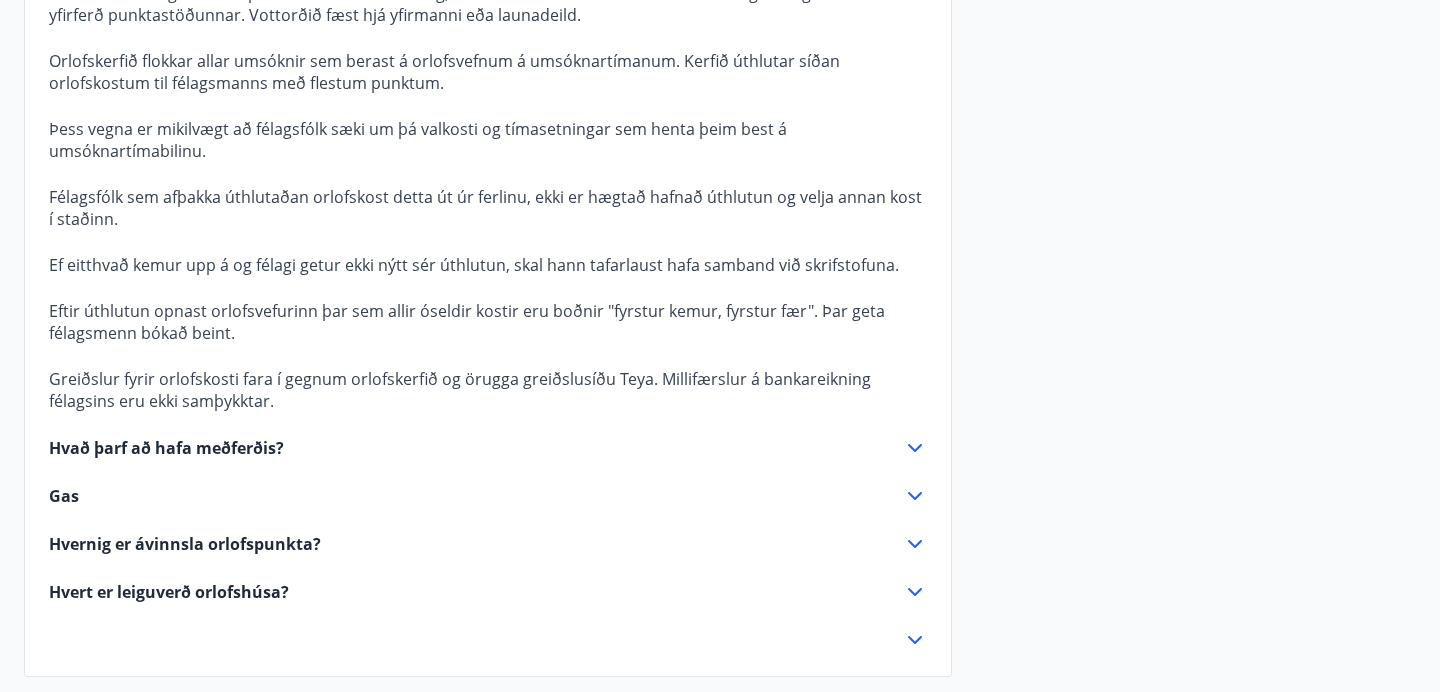 scroll, scrollTop: 1698, scrollLeft: 0, axis: vertical 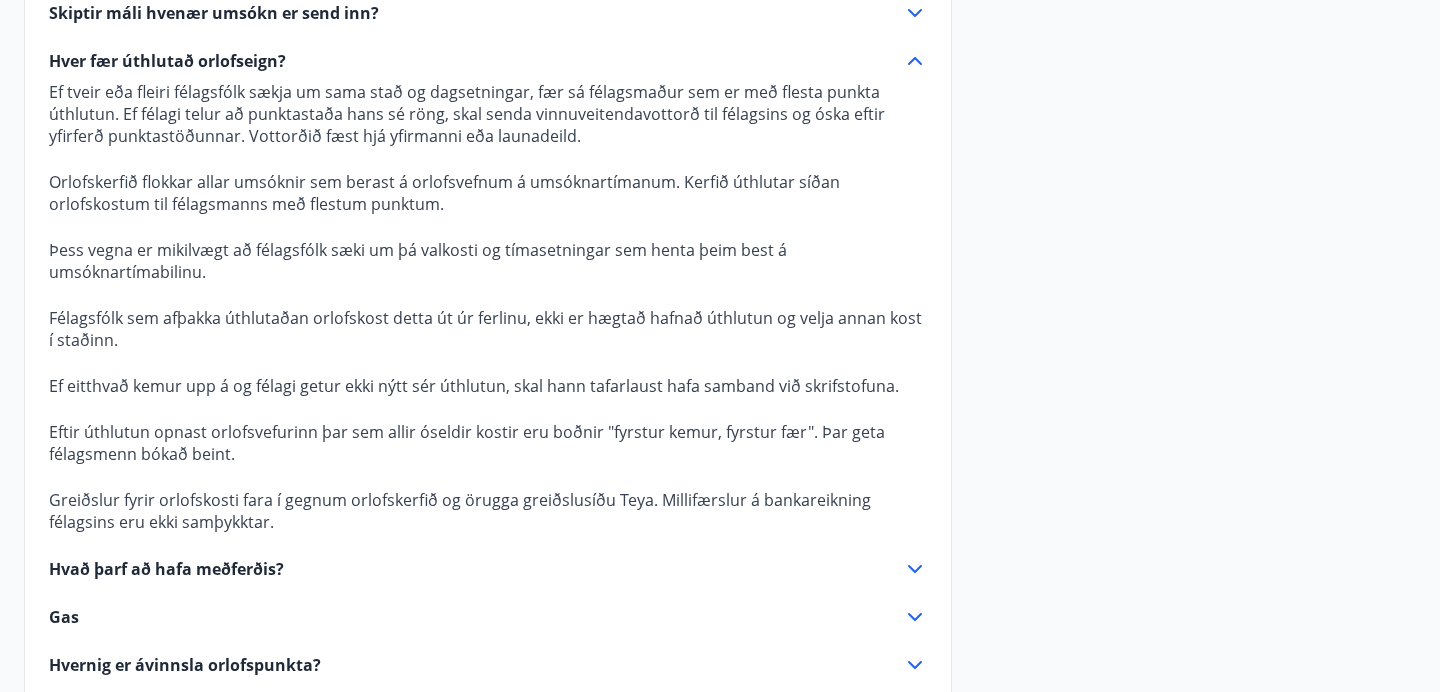 click on "Hver fær úthlutað orlofseign?" at bounding box center (476, 61) 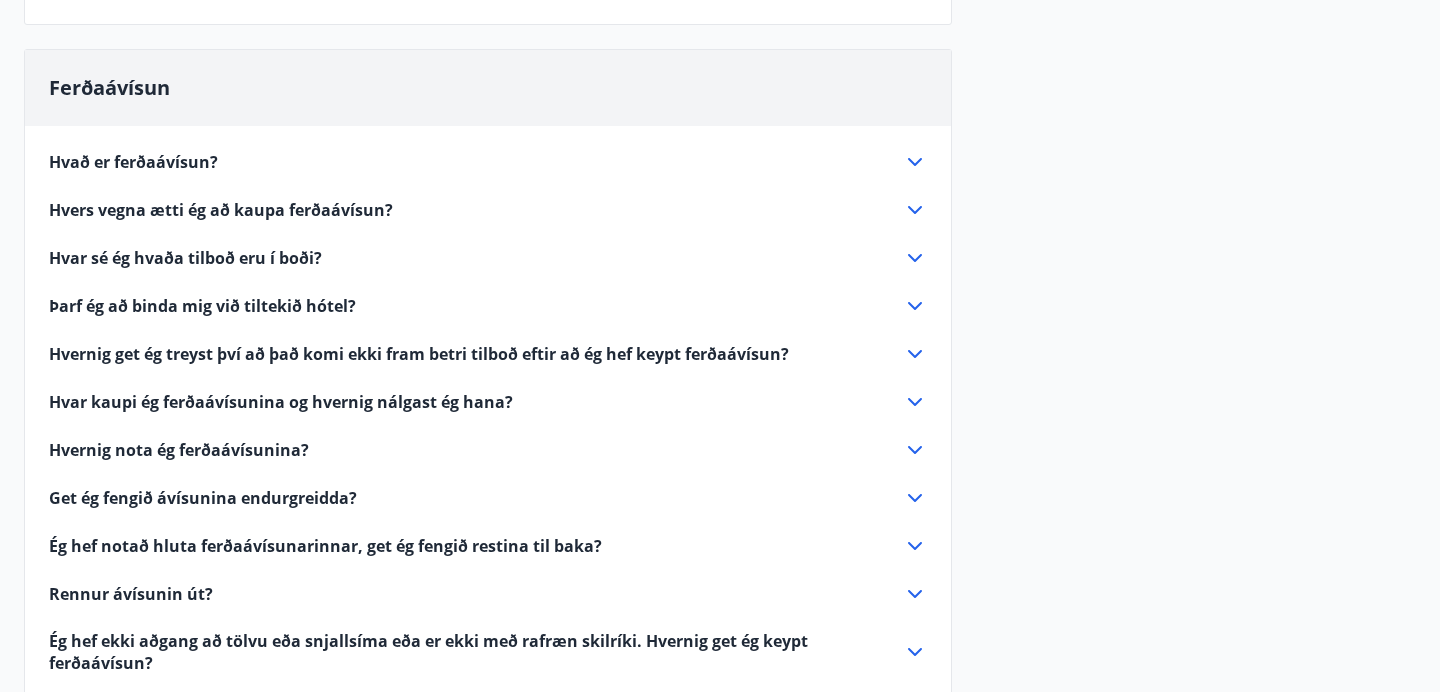 scroll, scrollTop: 2012, scrollLeft: 0, axis: vertical 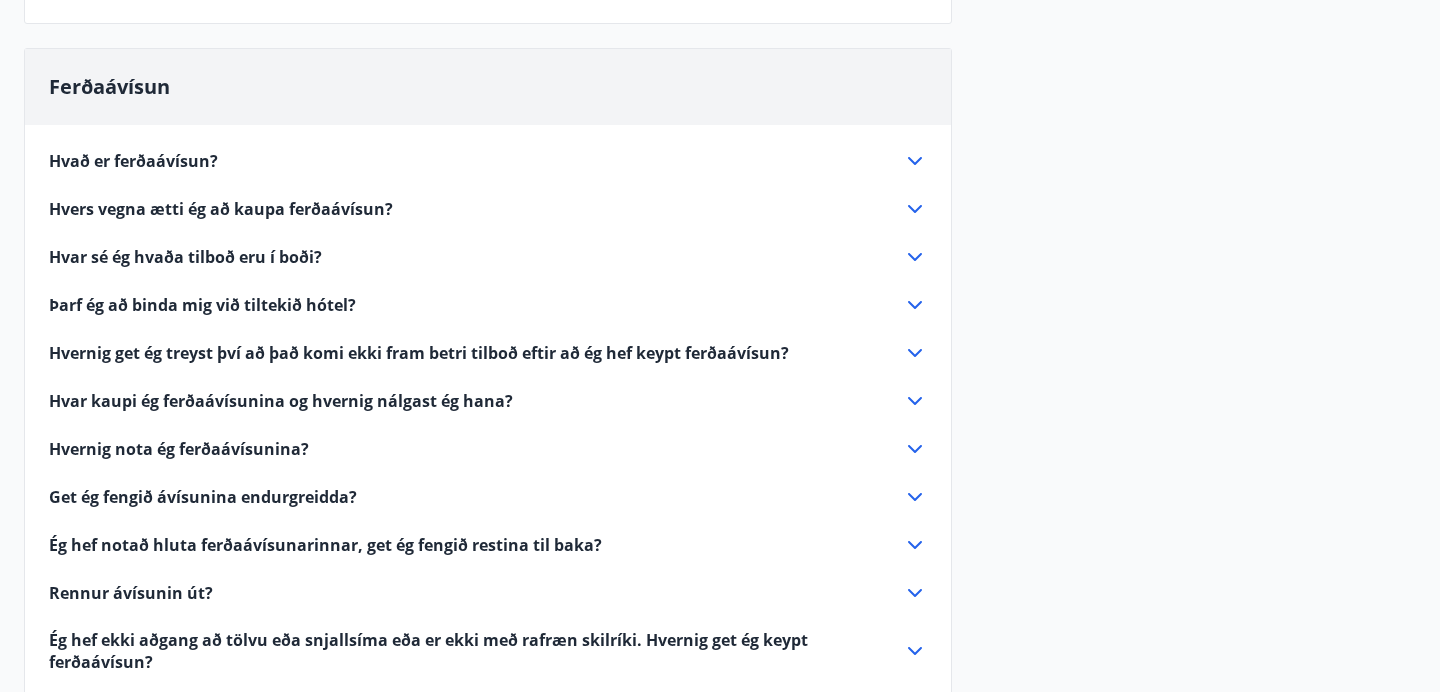 click on "Hvað er ferðaávísun?" at bounding box center [476, 161] 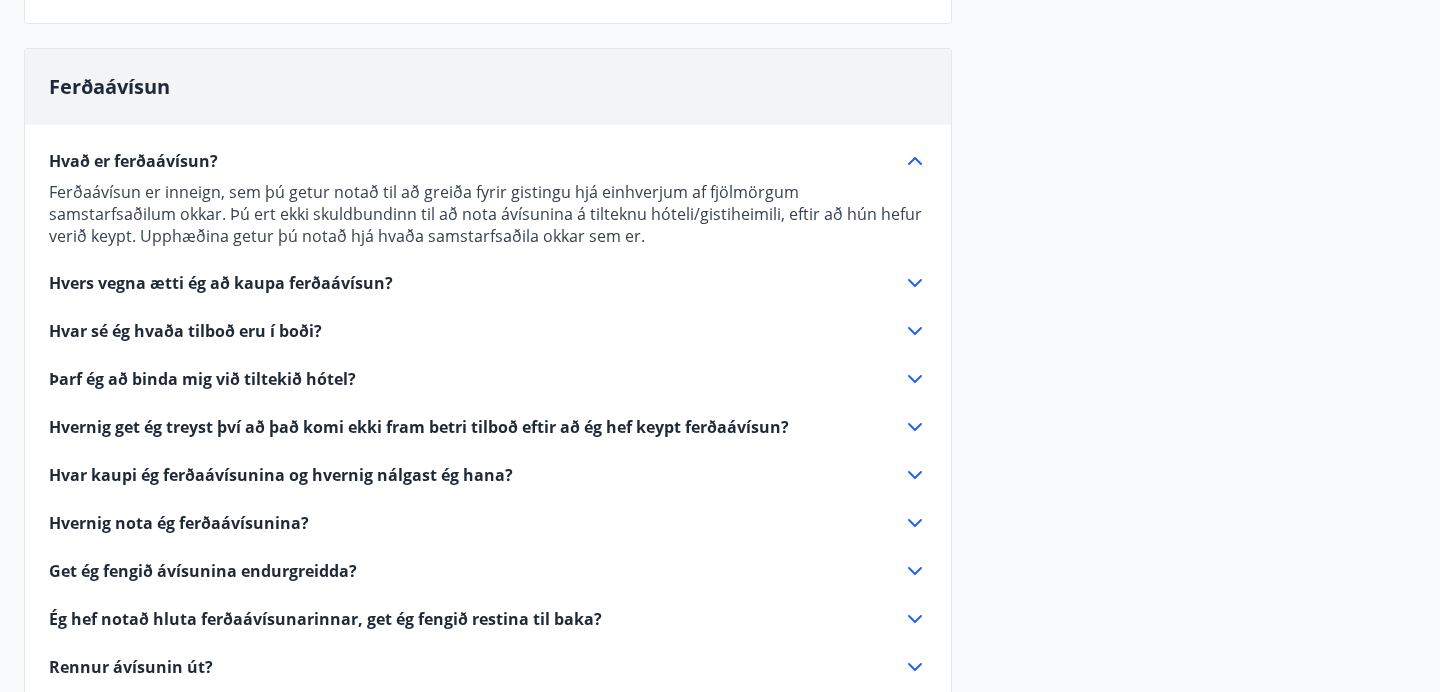 click on "Hvað er ferðaávísun?" at bounding box center (476, 161) 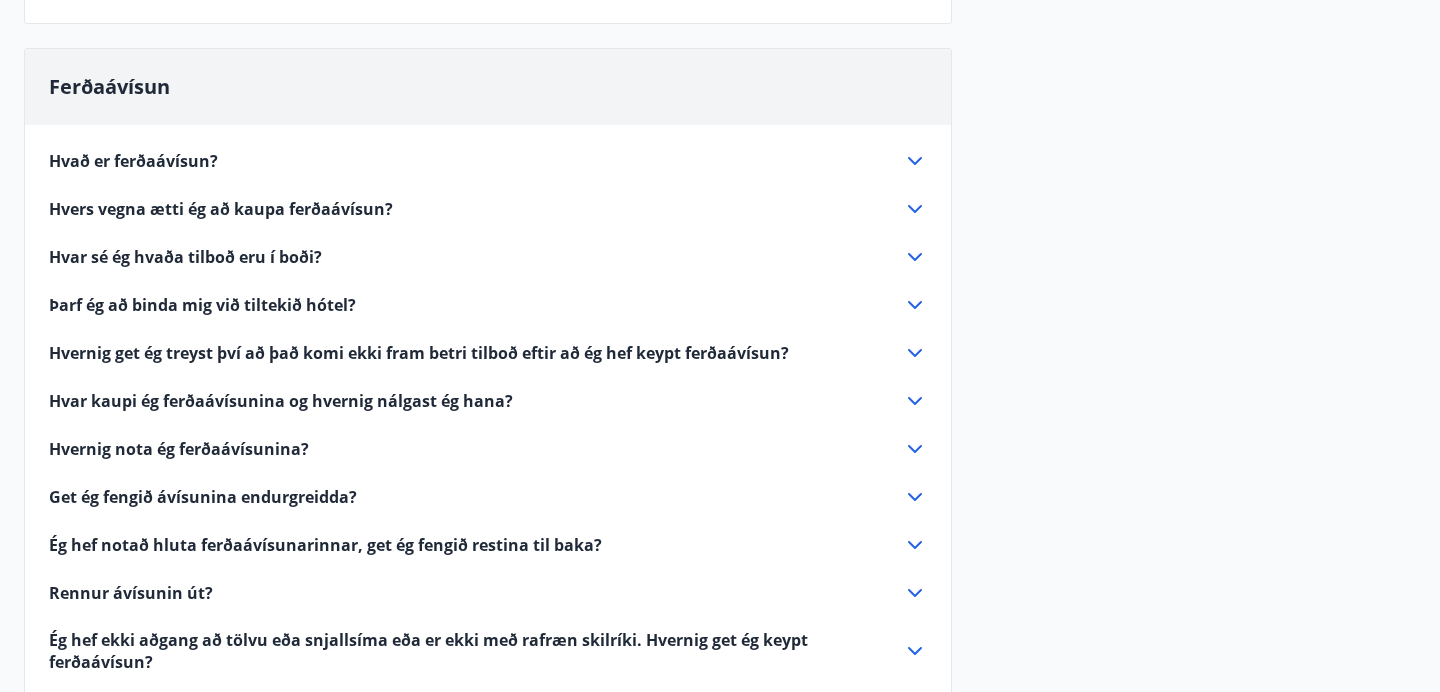 click on "Hvers vegna ætti ég að kaupa ferðaávísun?" at bounding box center [476, 209] 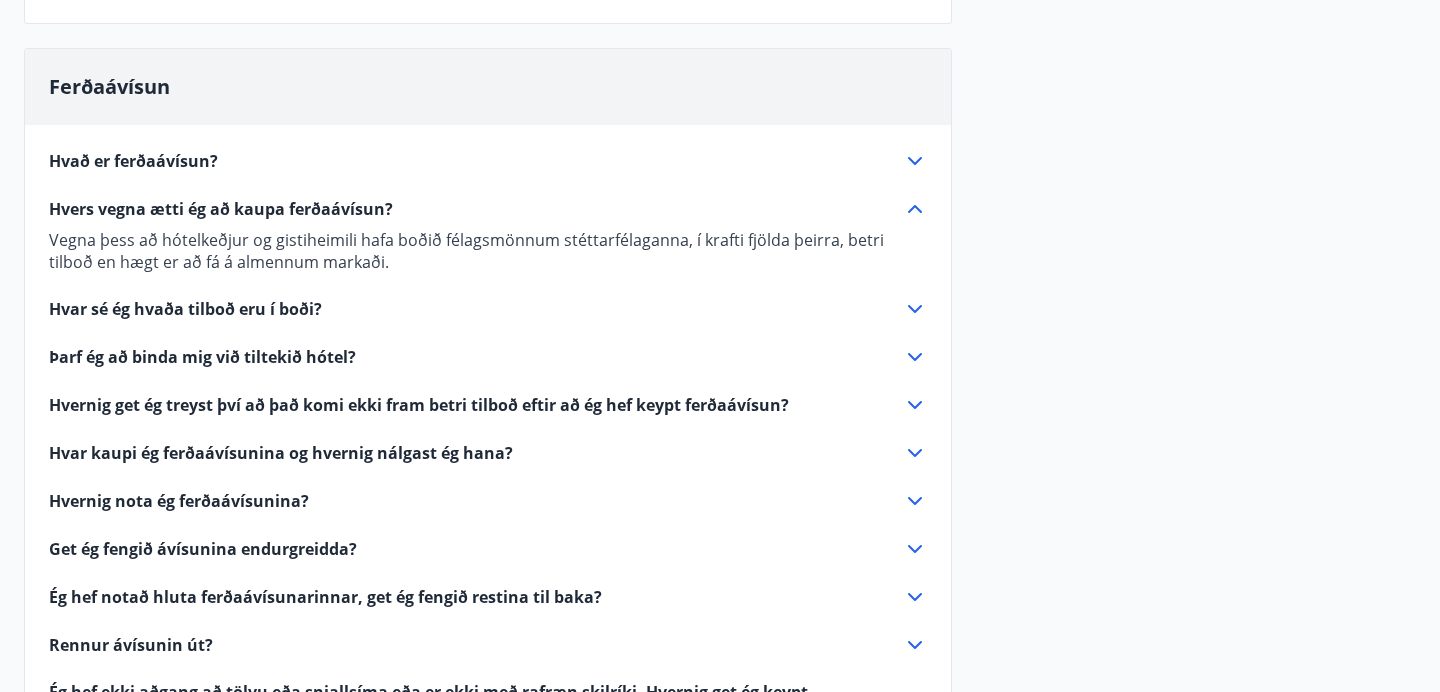 click on "Hvers vegna ætti ég að kaupa ferðaávísun?" at bounding box center (476, 209) 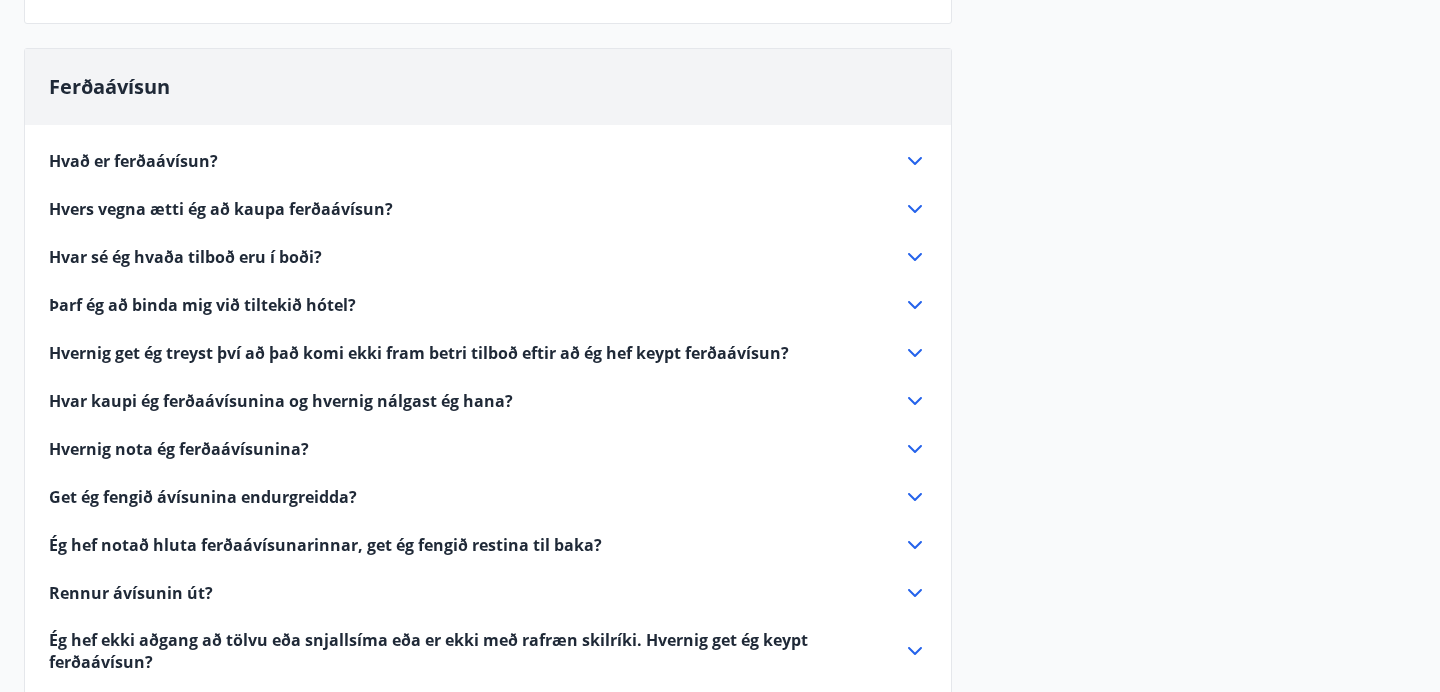 click on "Hvar sé ég hvaða tilboð eru í boði?" at bounding box center (476, 257) 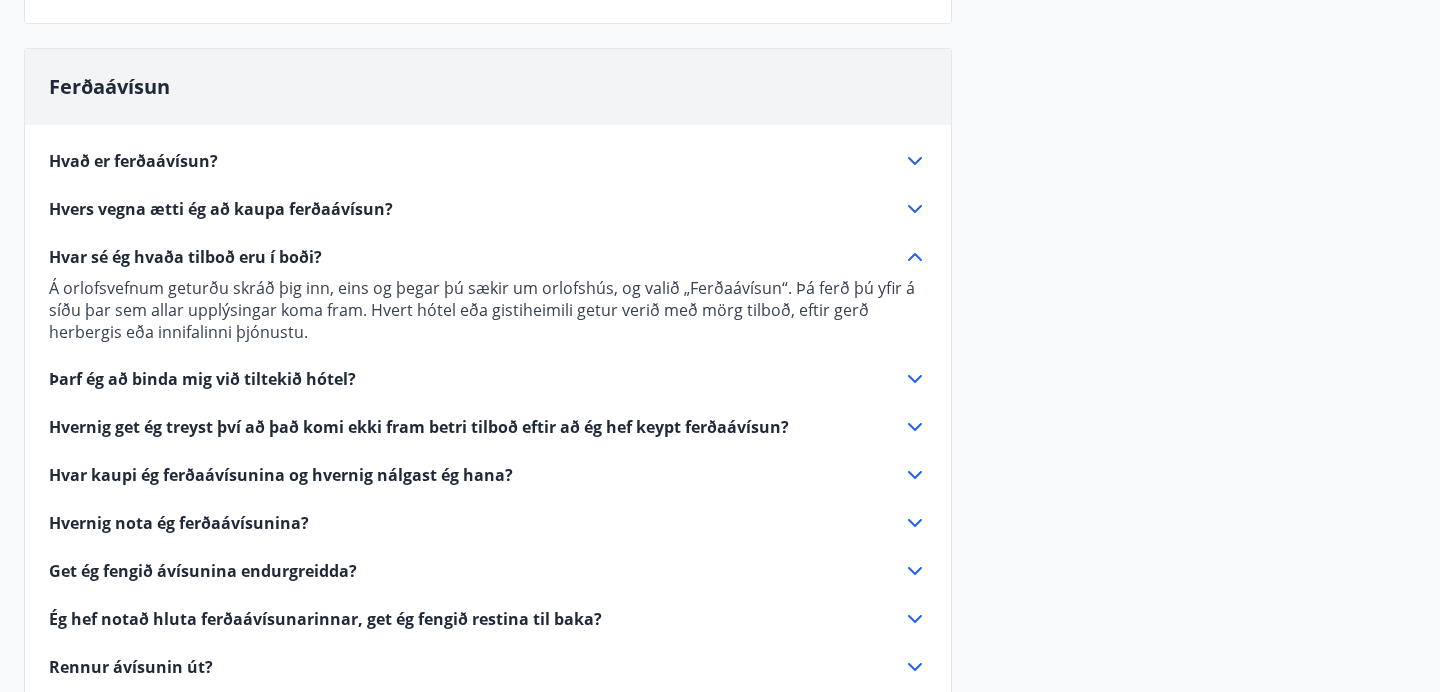 click on "Hvar sé ég hvaða tilboð eru í boði?" at bounding box center [476, 257] 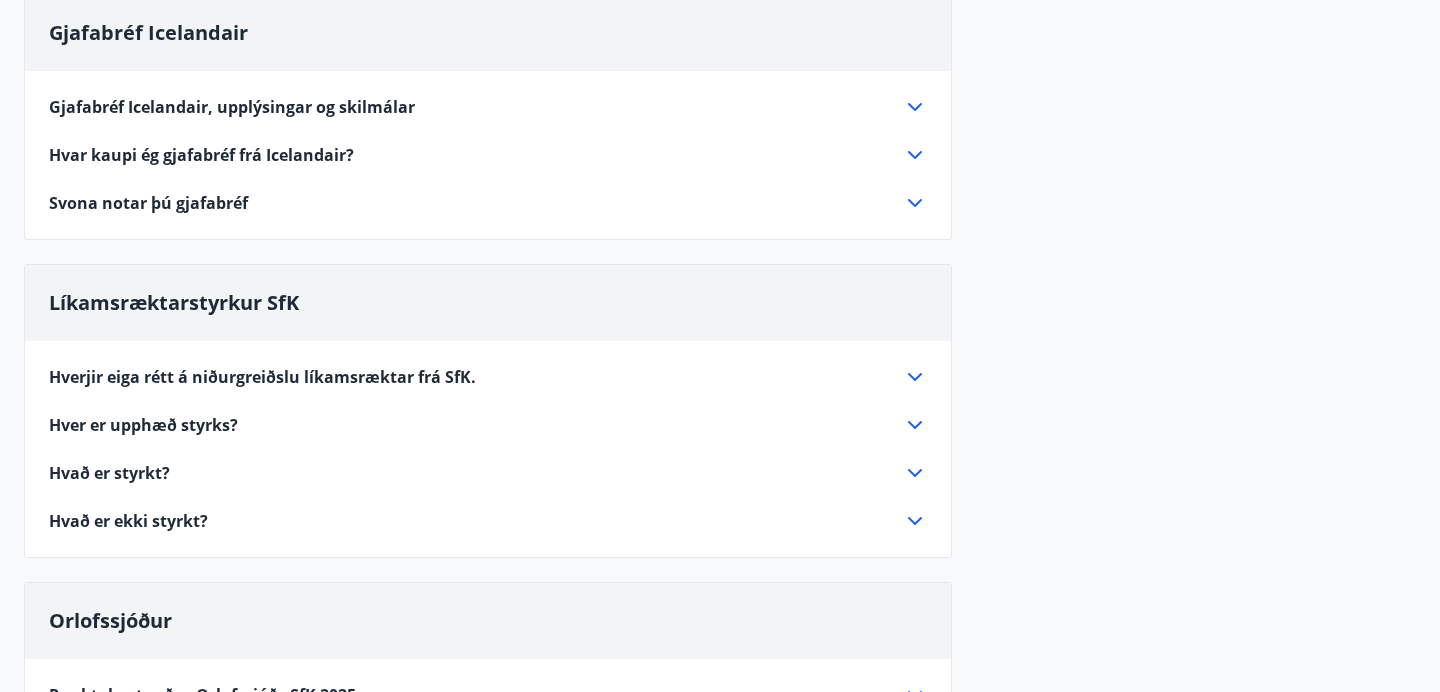 scroll, scrollTop: 0, scrollLeft: 0, axis: both 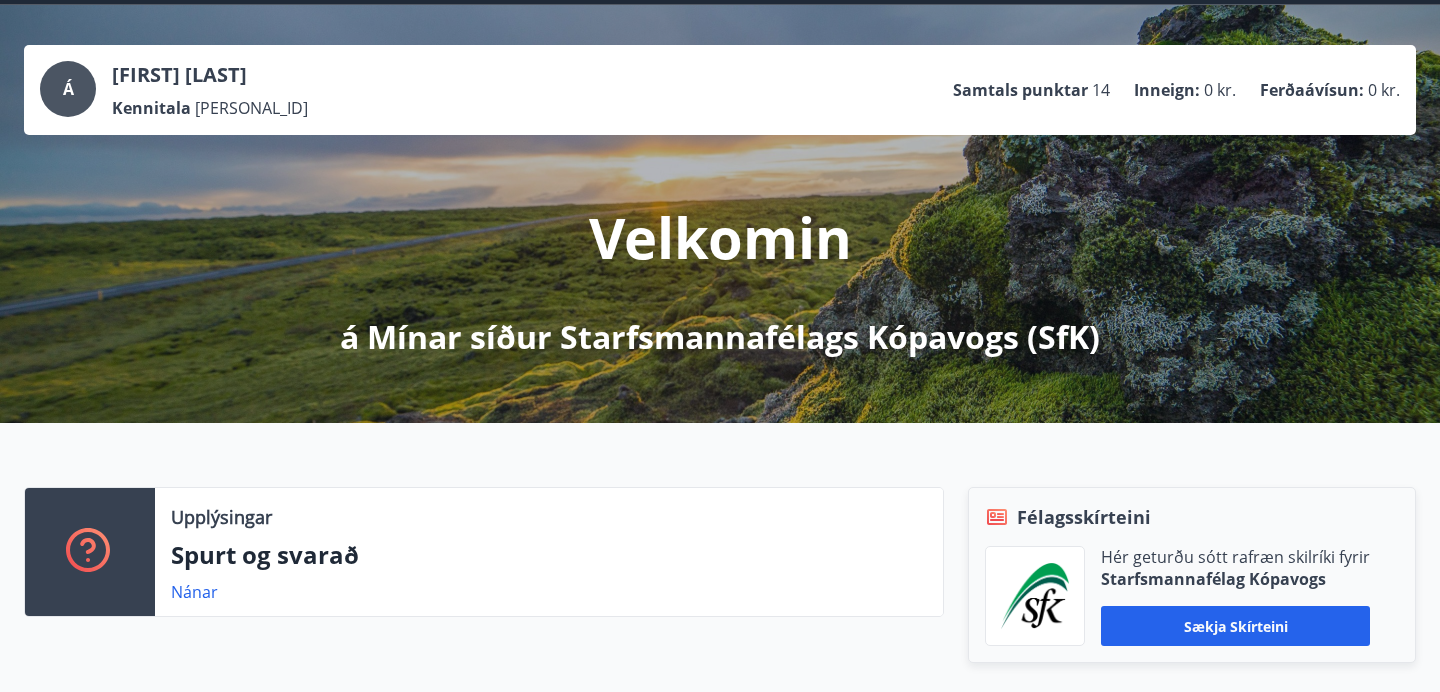 click on "Samtals punktar" at bounding box center [1020, 90] 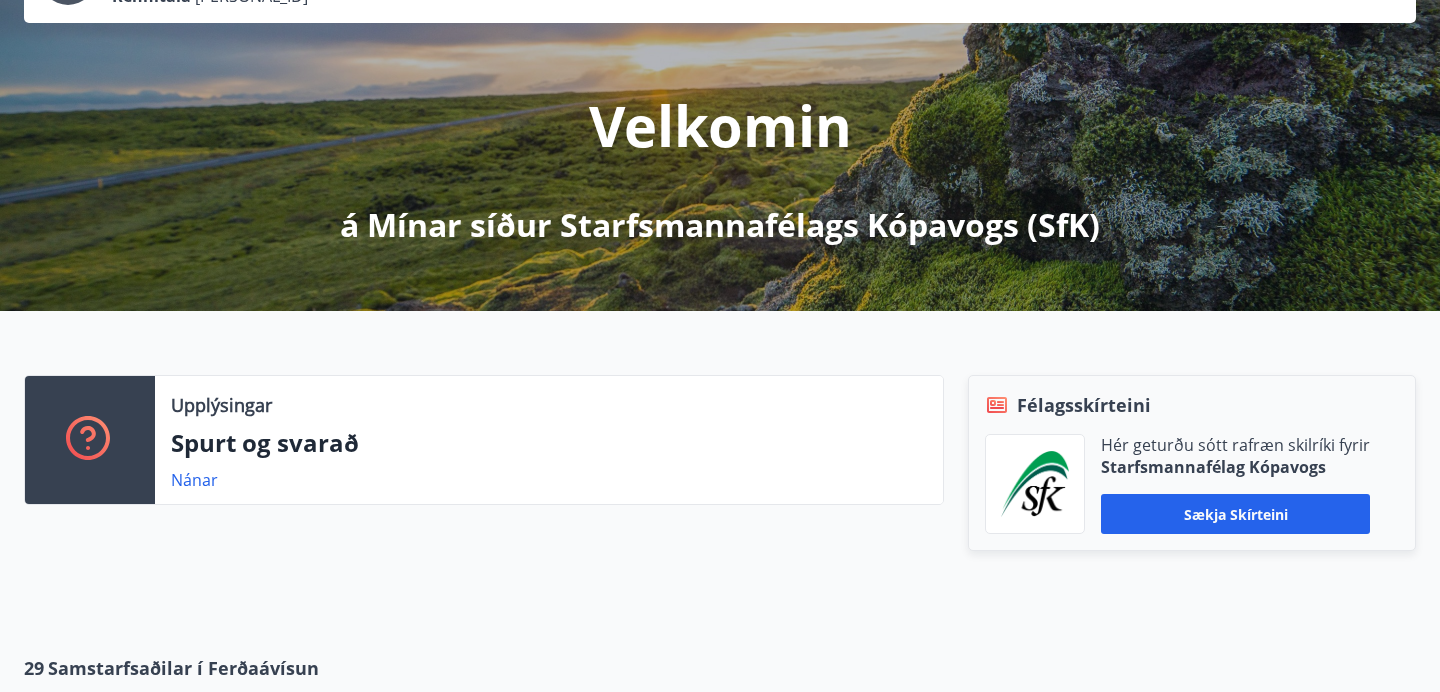 scroll, scrollTop: 0, scrollLeft: 0, axis: both 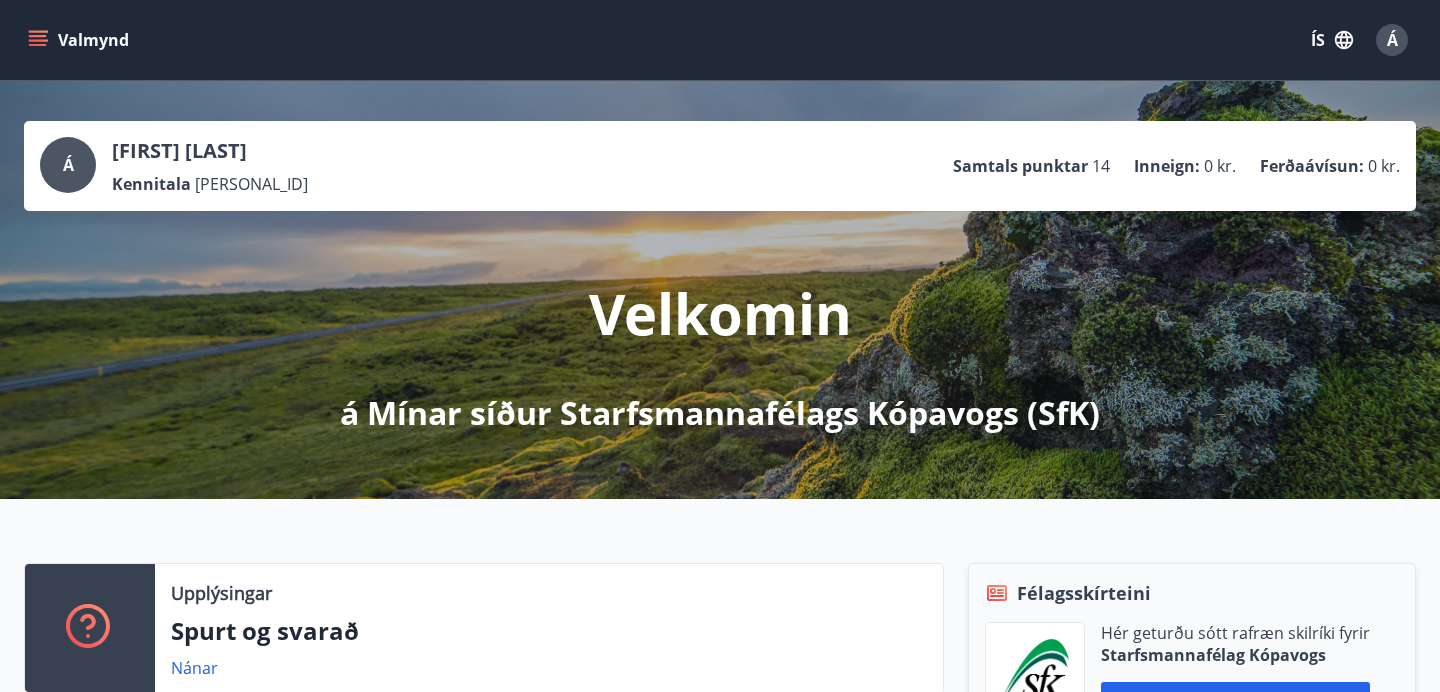 click at bounding box center (38, 40) 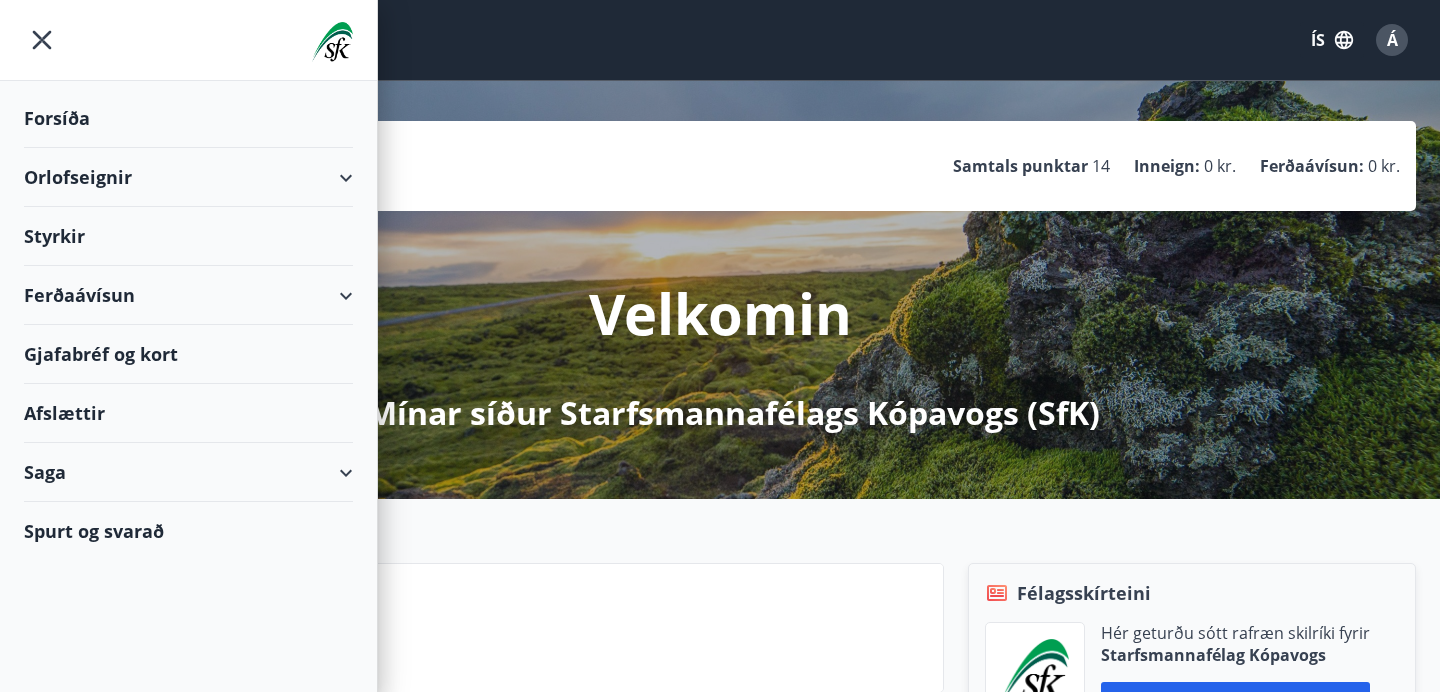 click on "Afslættir" at bounding box center (188, 413) 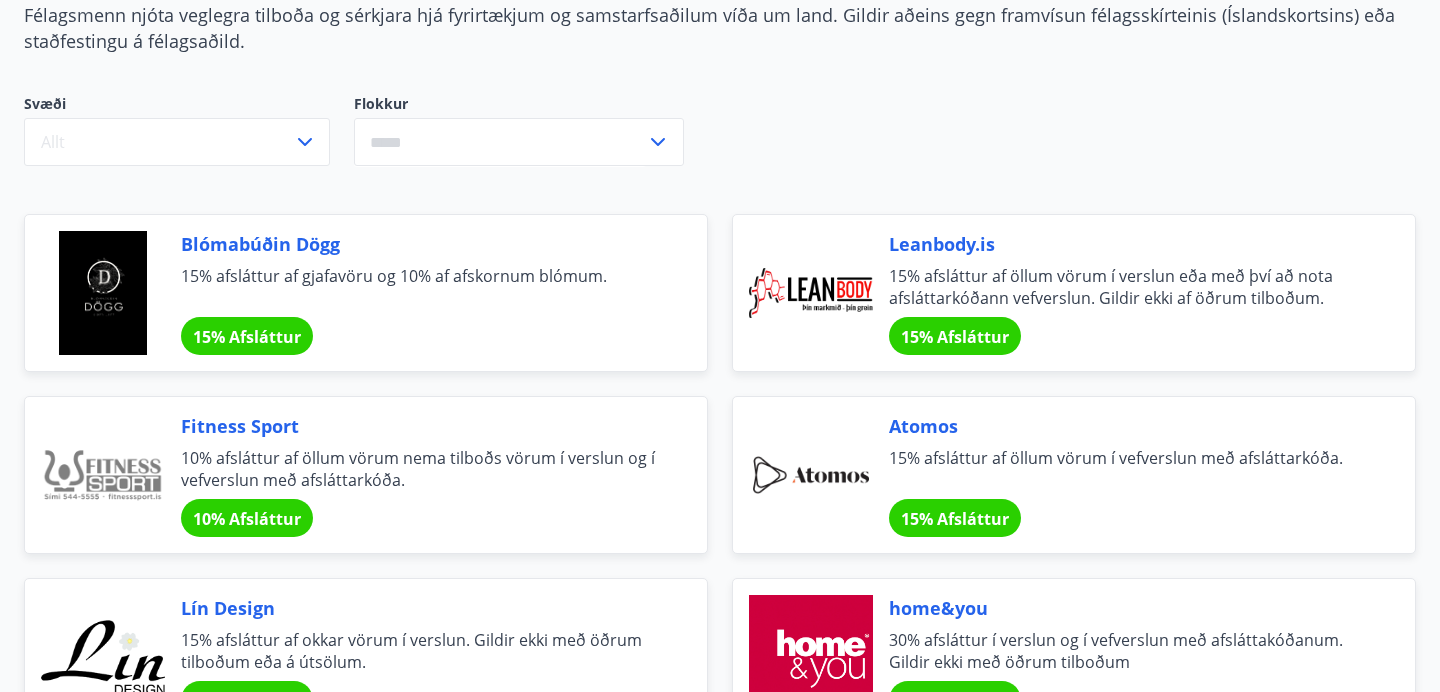 scroll, scrollTop: 223, scrollLeft: 0, axis: vertical 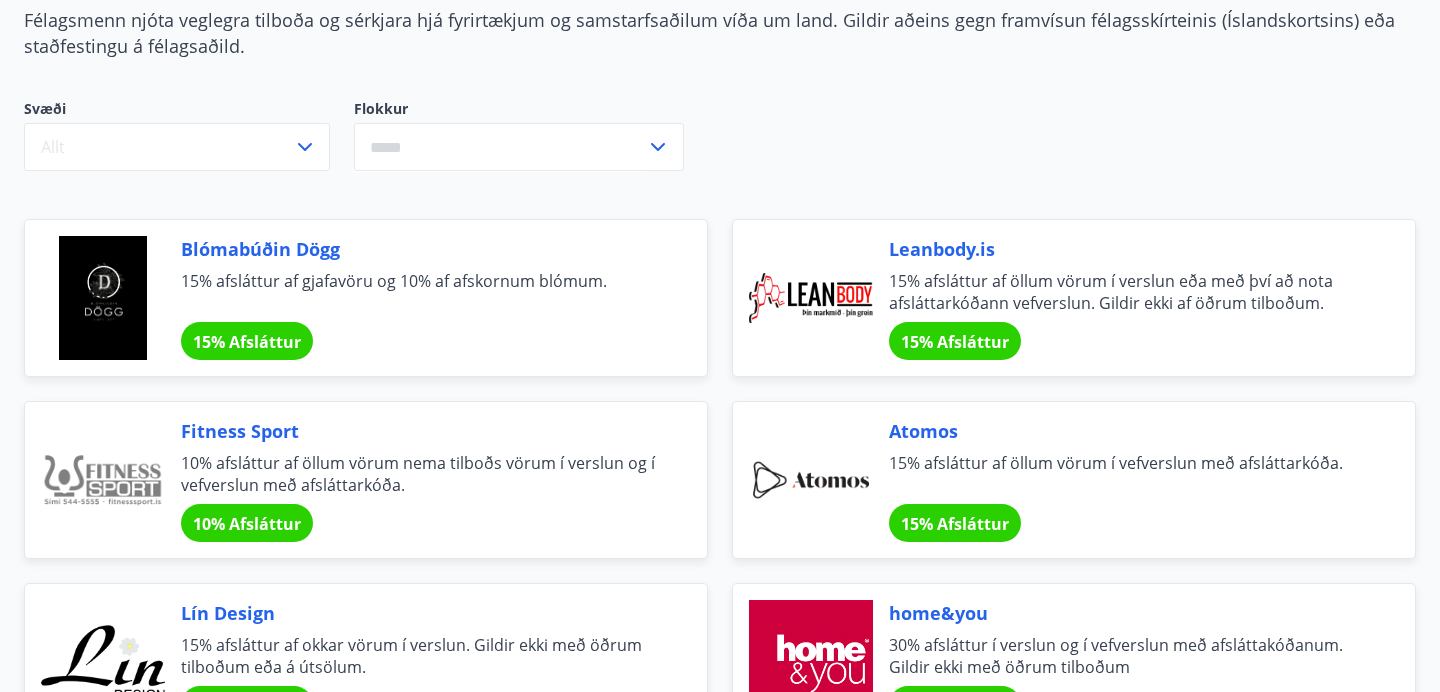 click at bounding box center (500, 147) 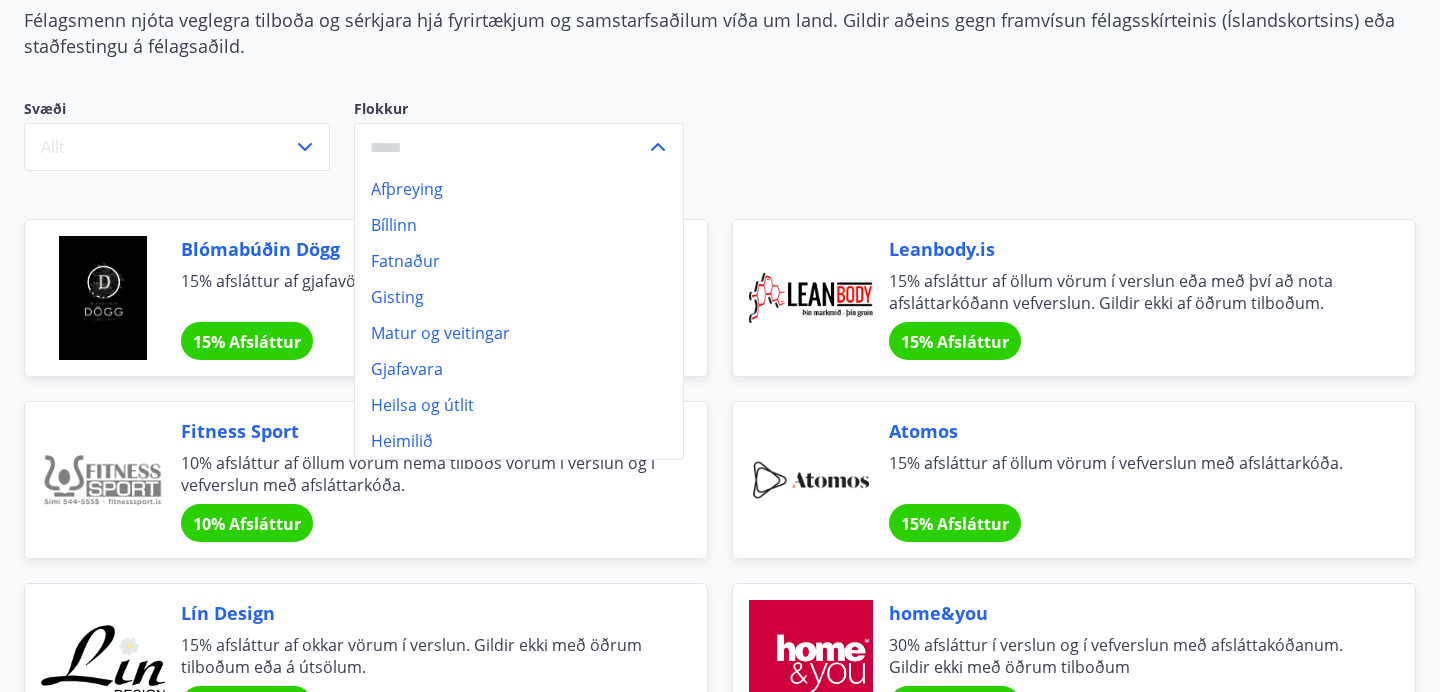 scroll, scrollTop: 267, scrollLeft: 0, axis: vertical 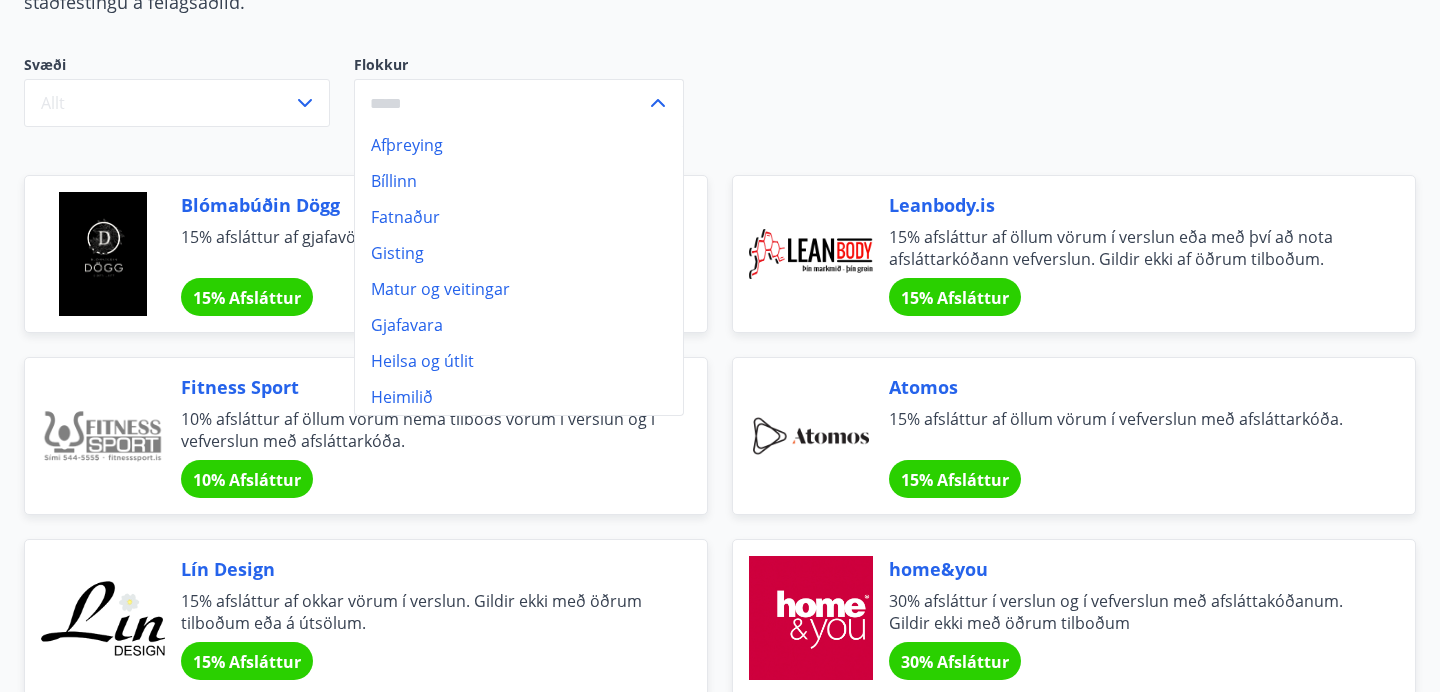 click on "Matur og veitingar" at bounding box center [519, 289] 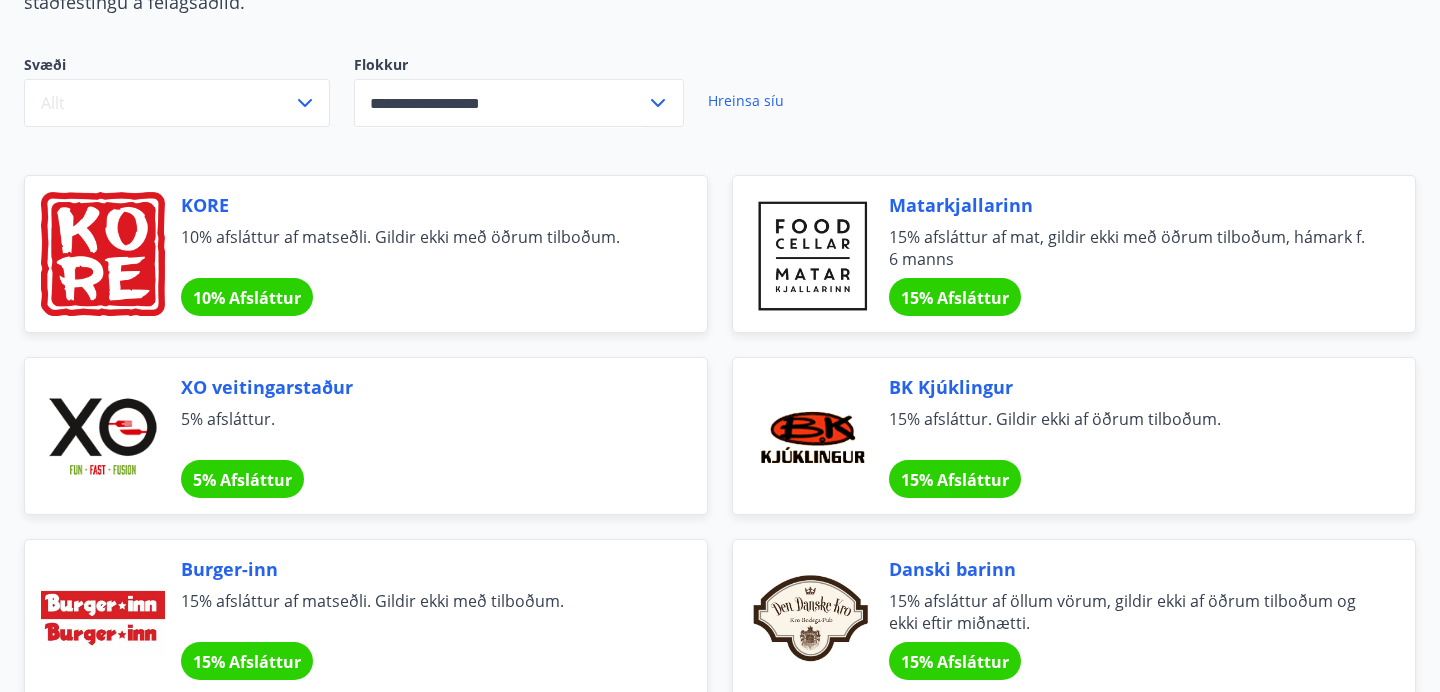 click on "Matarkjallarinn 15% afsláttur af mat, gildir ekki með öðrum tilboðum, hámark f. 6 manns 15% Afsláttur" at bounding box center [1062, 242] 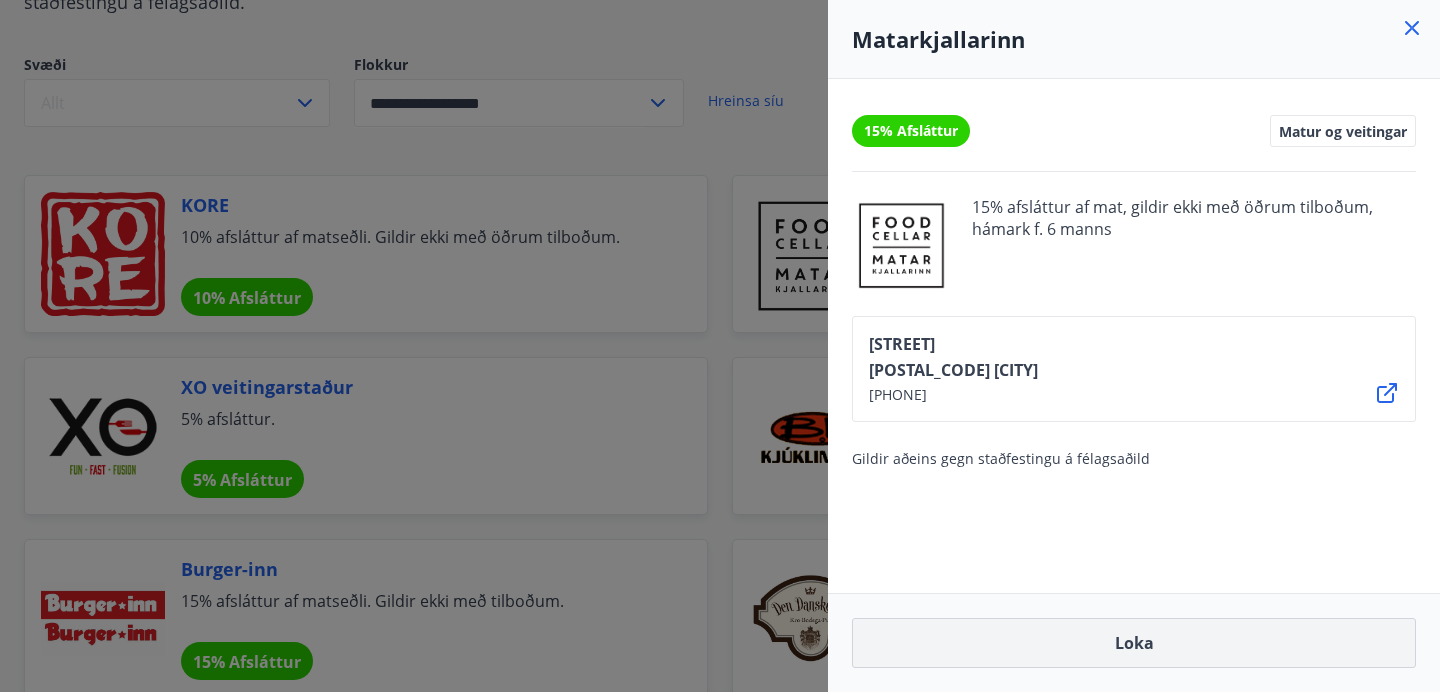 click on "Loka" at bounding box center [1134, 643] 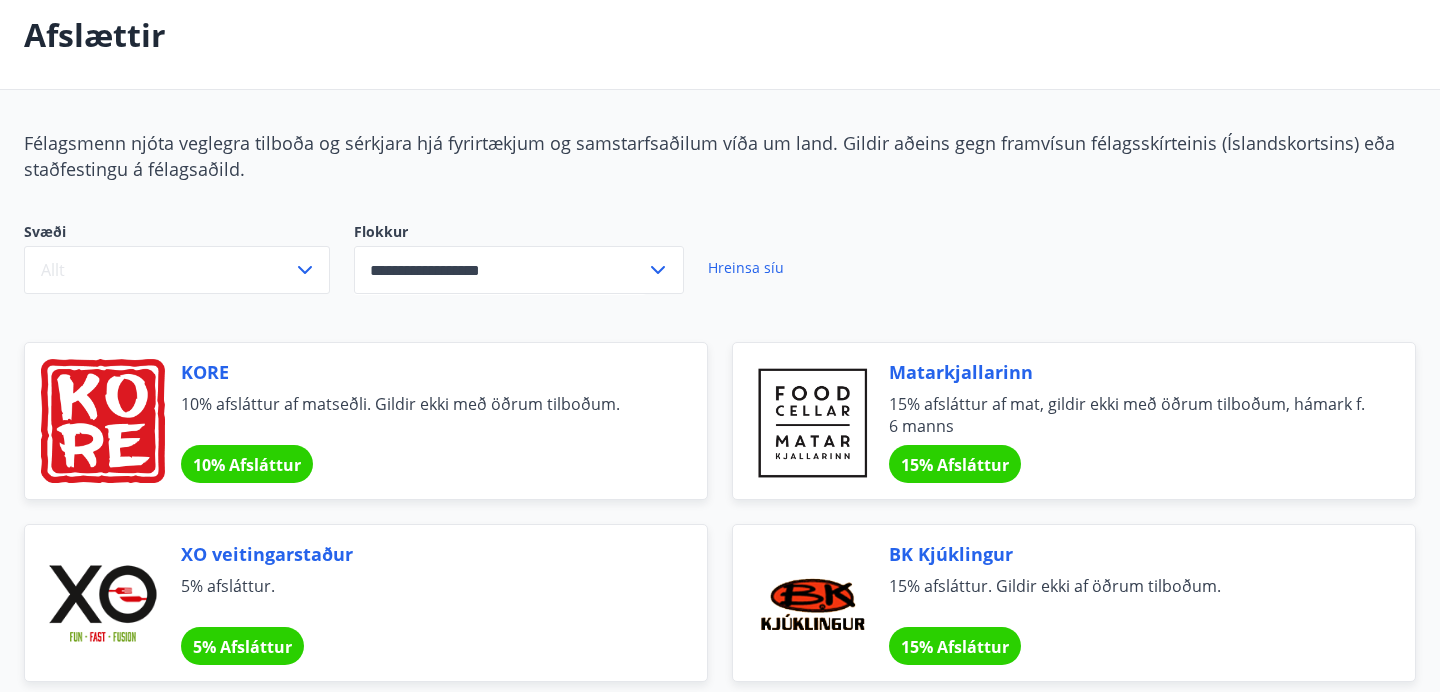 scroll, scrollTop: 0, scrollLeft: 0, axis: both 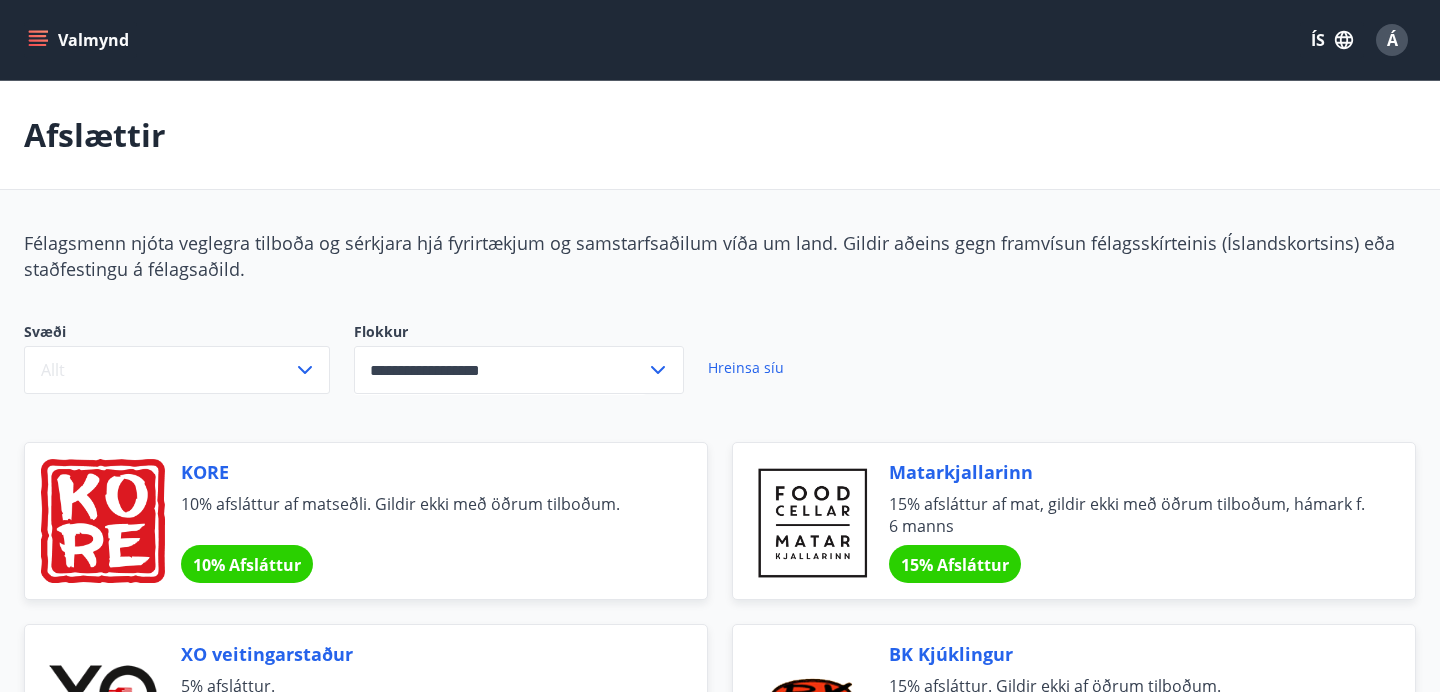 click on "Valmynd" at bounding box center (80, 40) 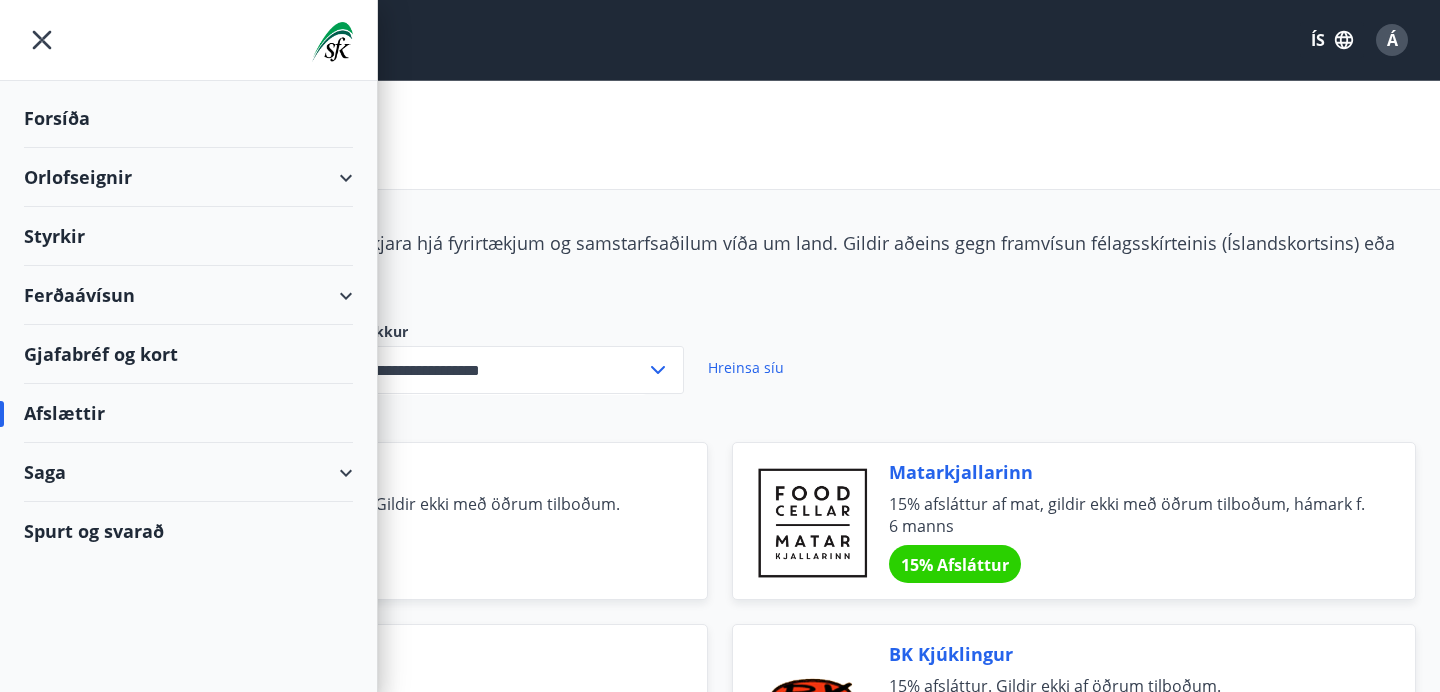 click on "Saga" at bounding box center [188, 472] 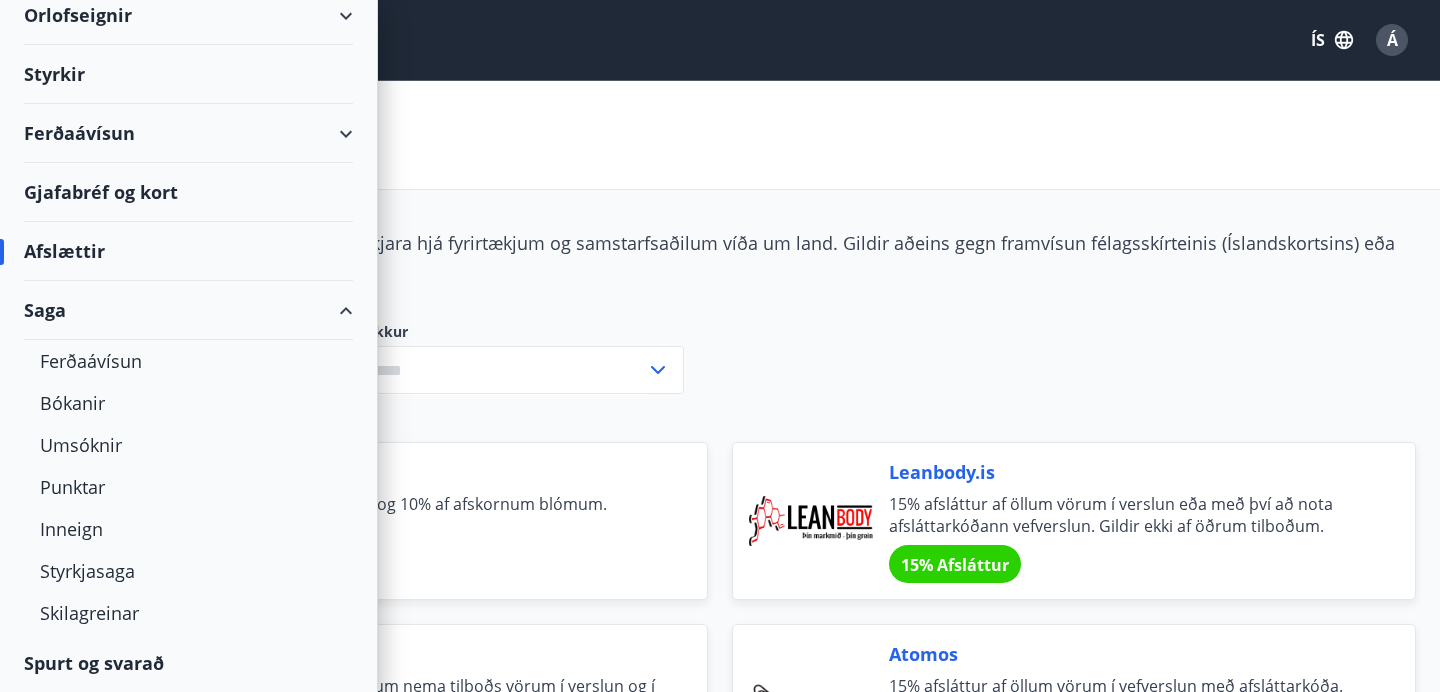 scroll, scrollTop: 161, scrollLeft: 0, axis: vertical 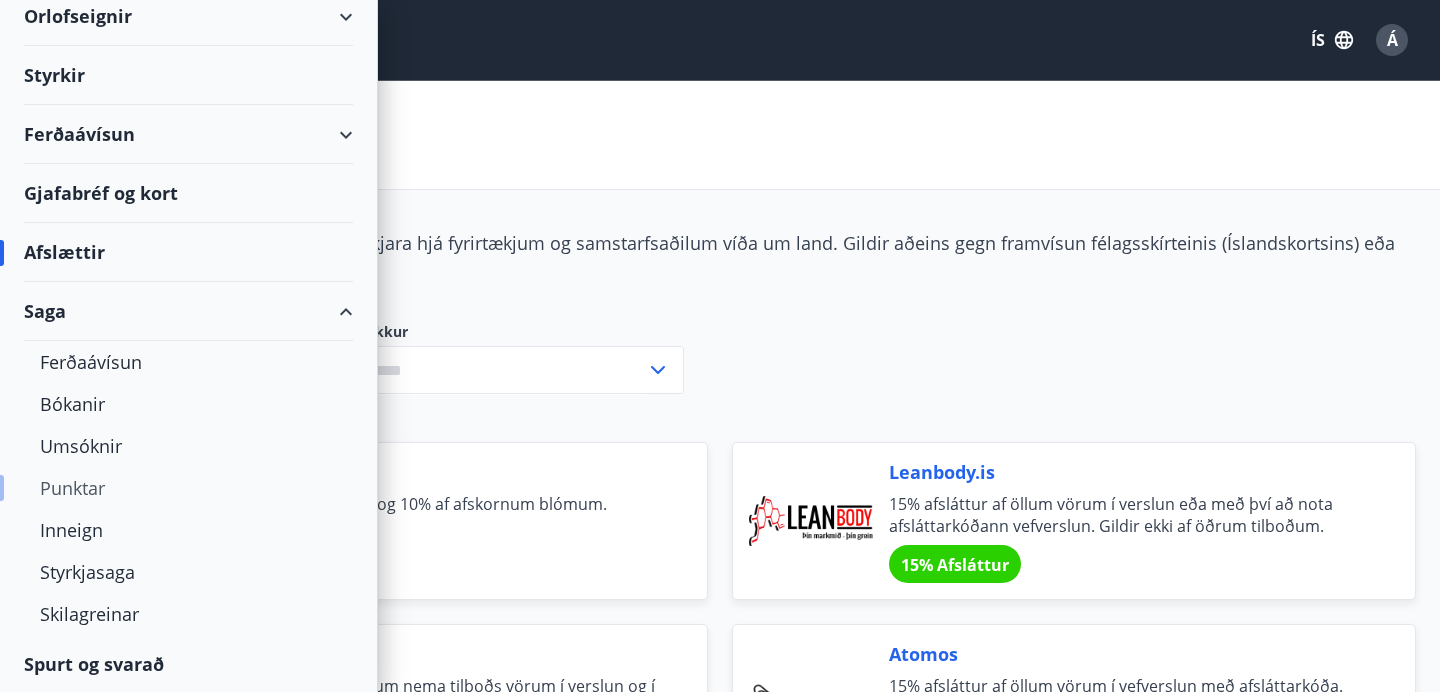 click on "Punktar" at bounding box center [188, 488] 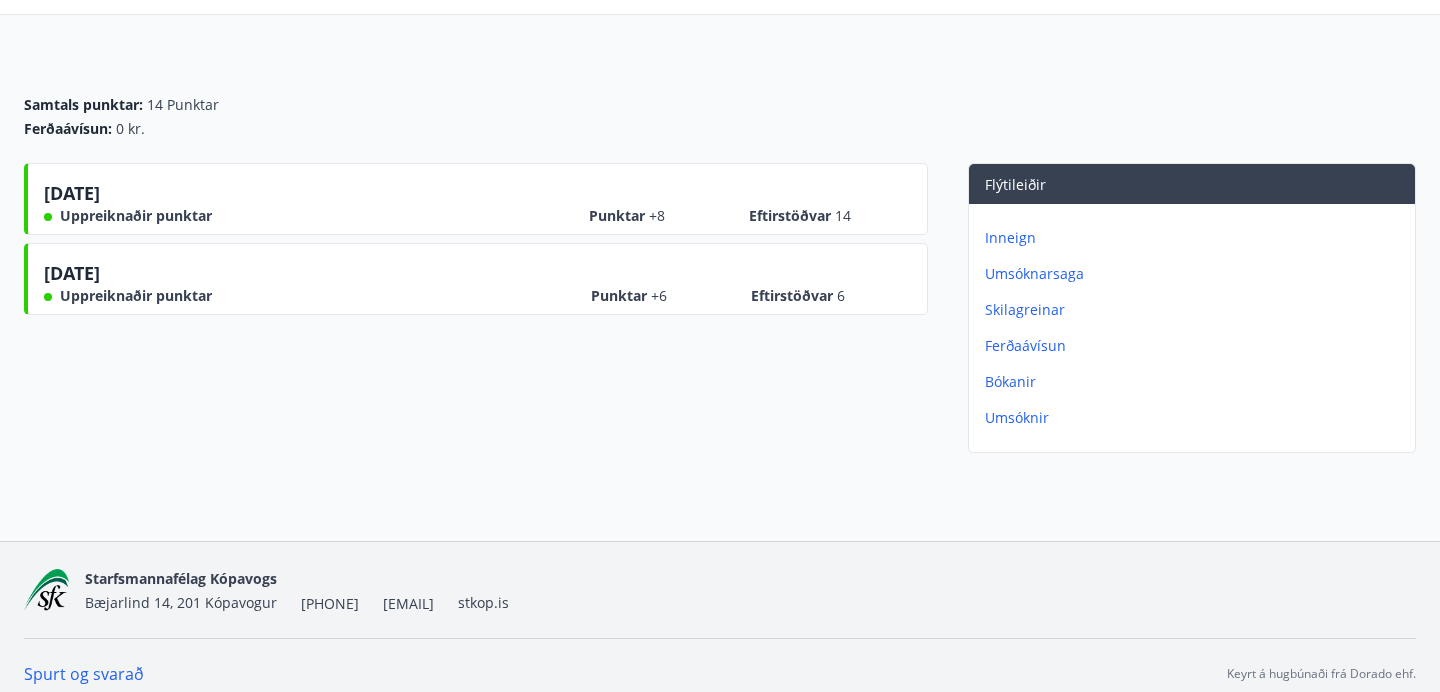 scroll, scrollTop: 192, scrollLeft: 0, axis: vertical 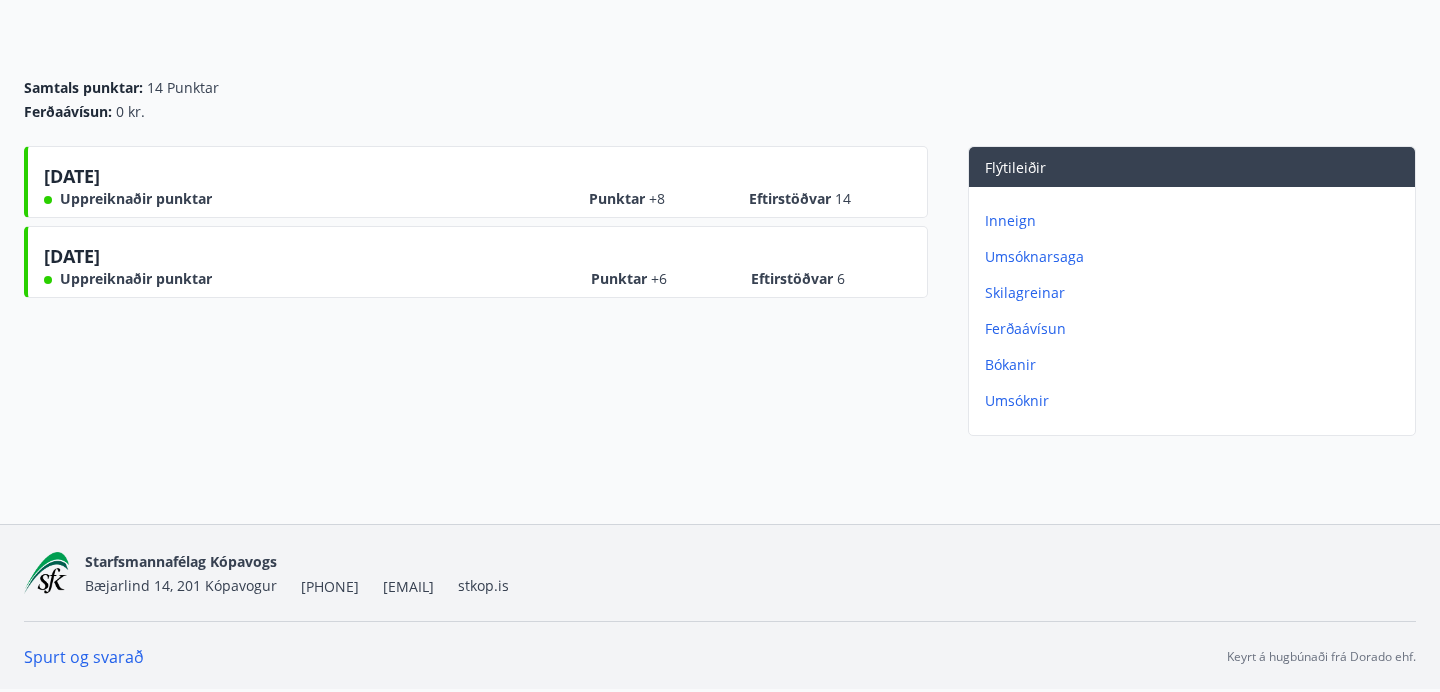 click on "Eftirstöðvar 6" at bounding box center (800, 199) 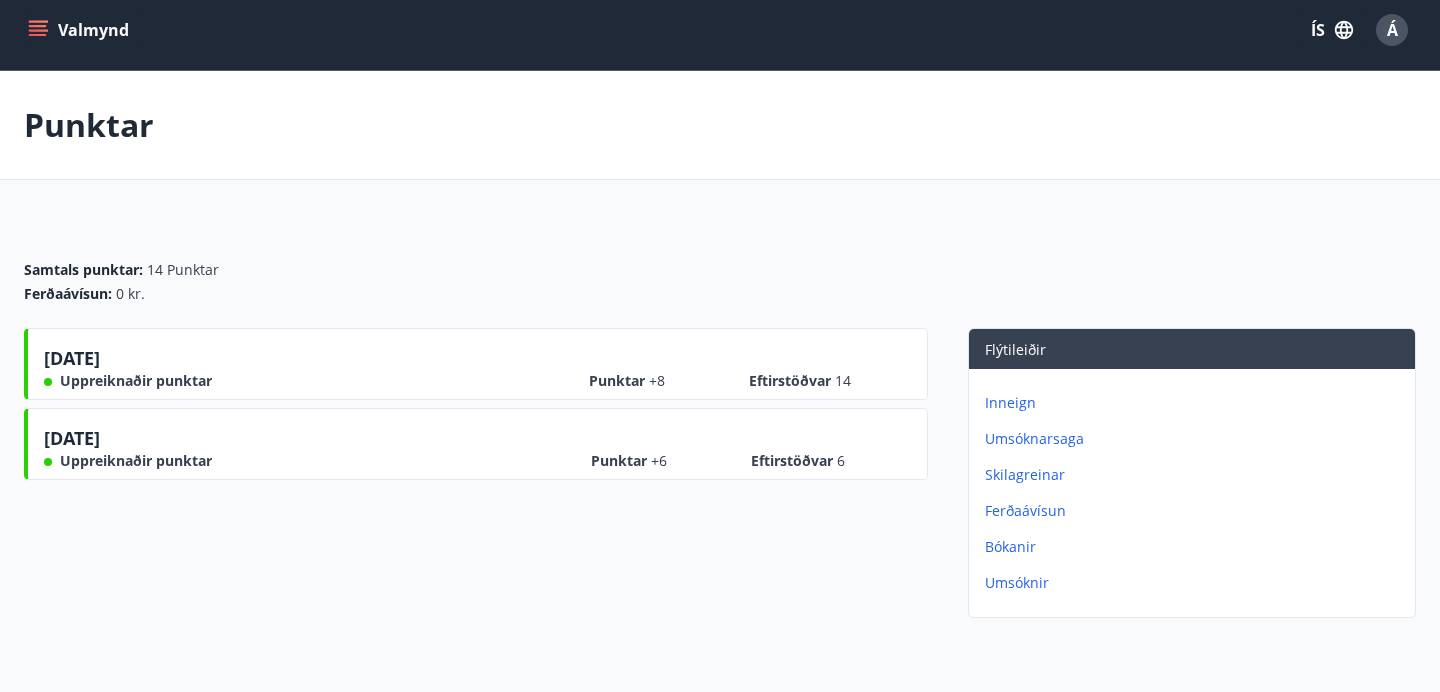 scroll, scrollTop: 0, scrollLeft: 0, axis: both 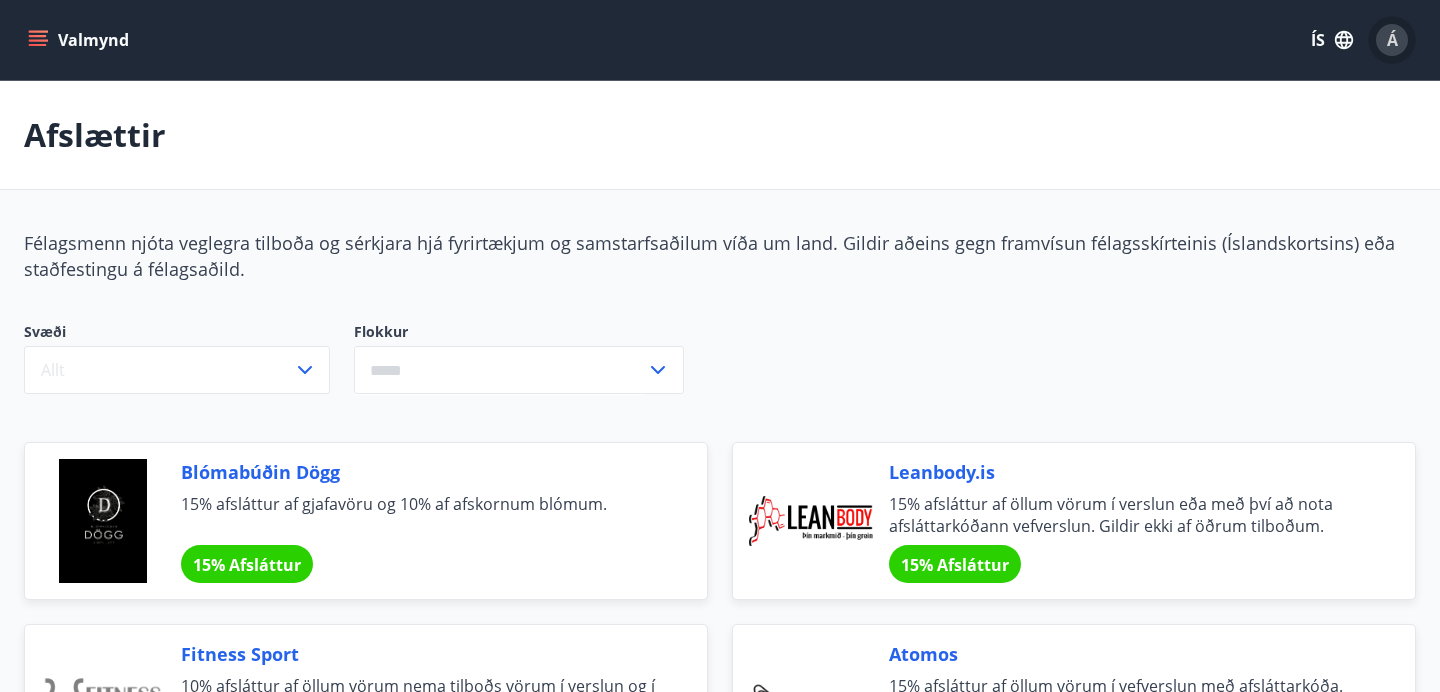 click on "Á" at bounding box center (1392, 40) 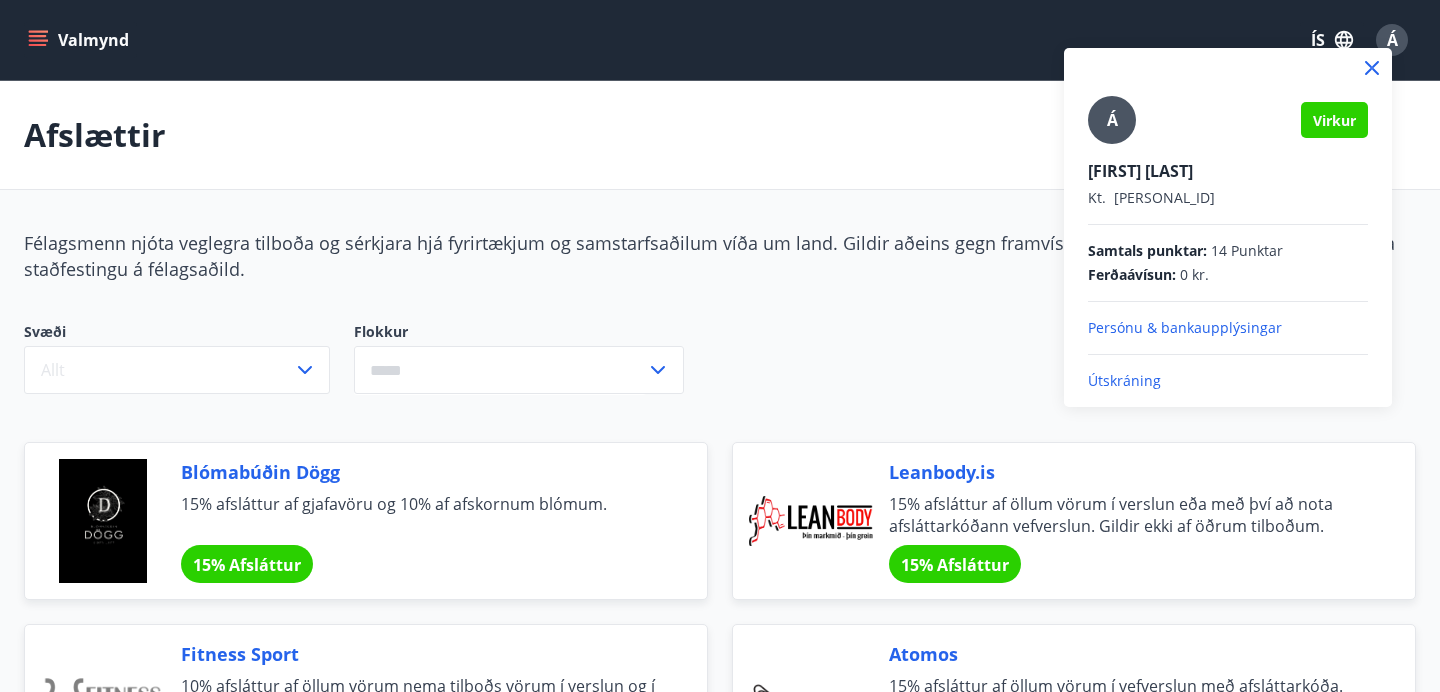 click on "Útskráning" at bounding box center [1228, 328] 